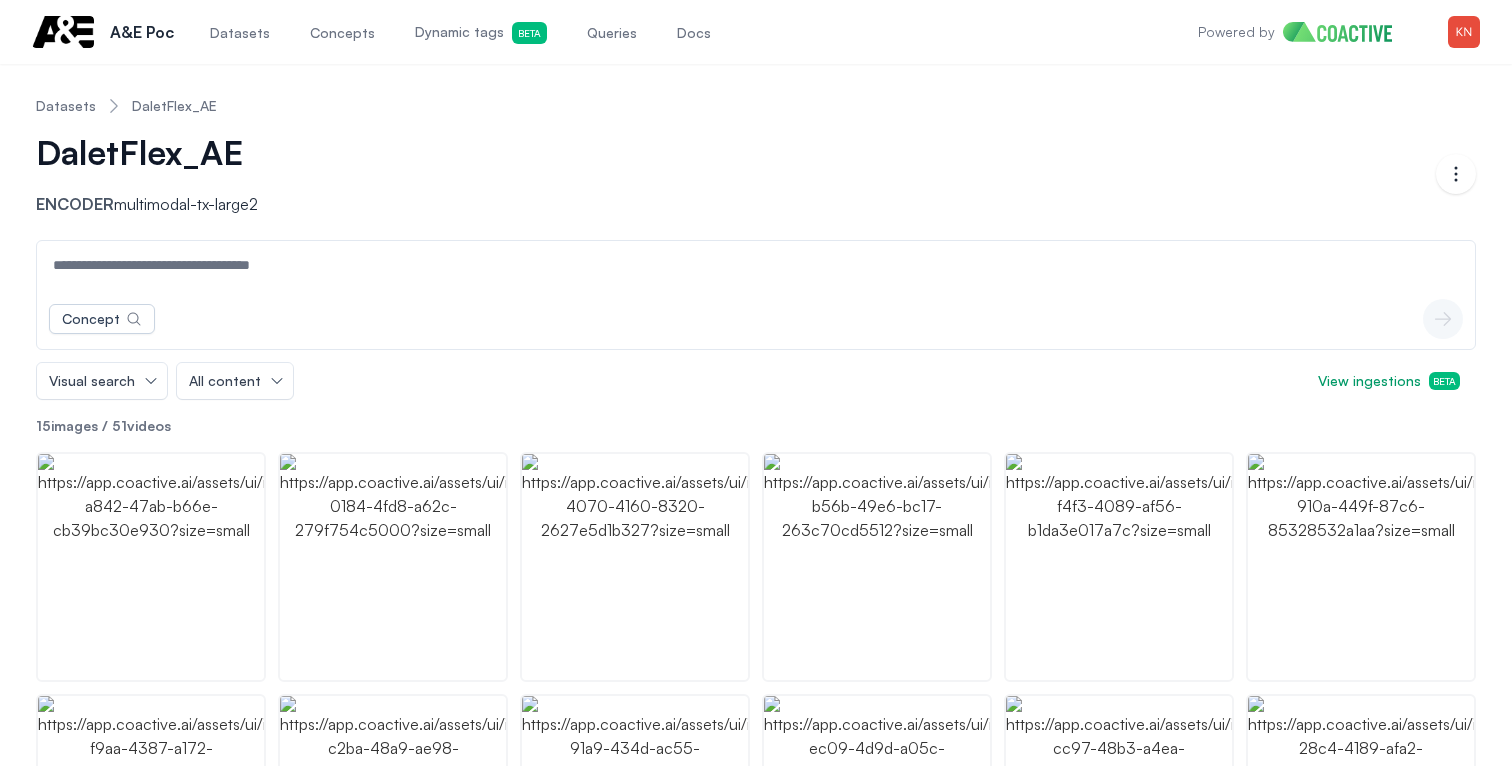 scroll, scrollTop: 0, scrollLeft: 0, axis: both 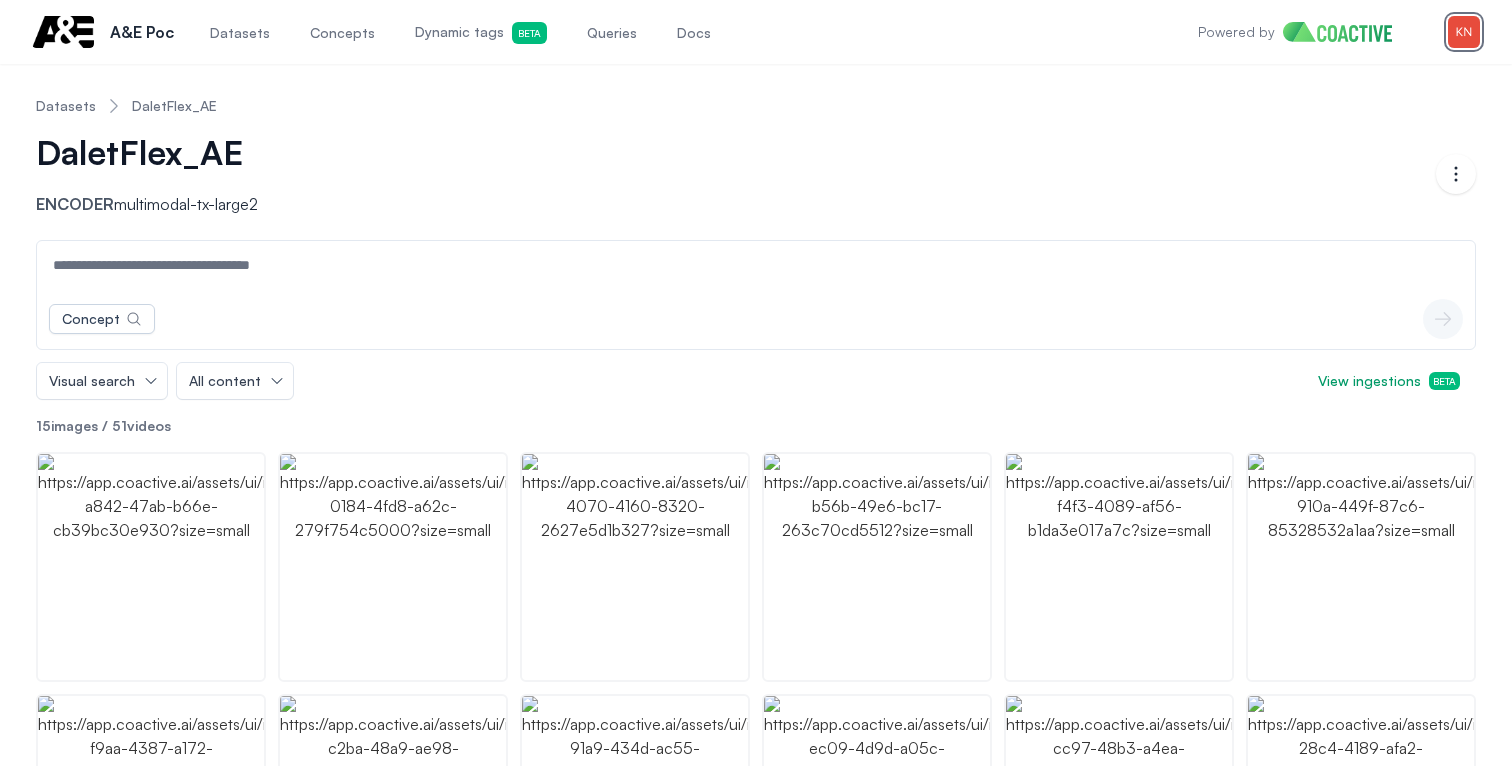 click at bounding box center [1464, 32] 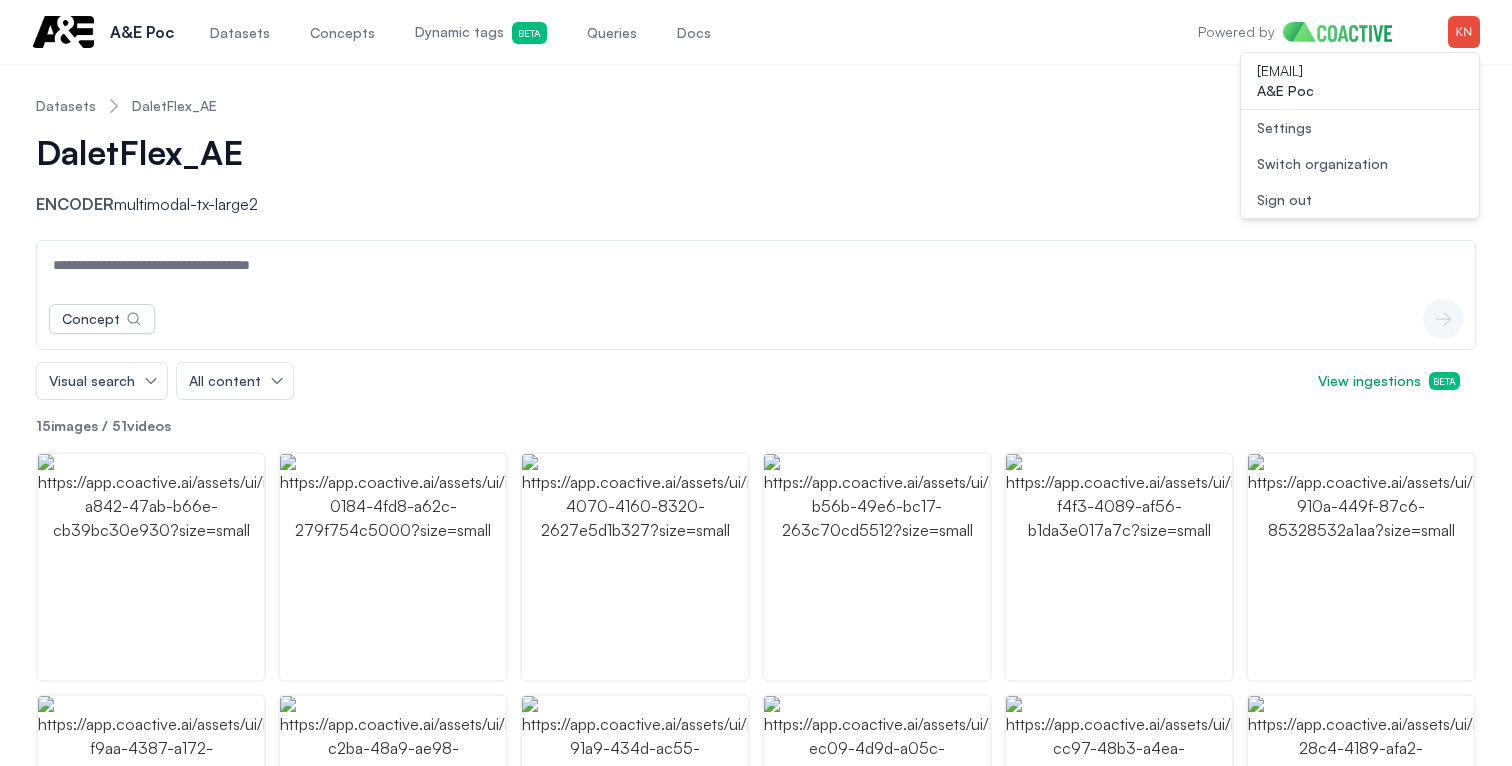 click on "Switch organization" at bounding box center (1322, 164) 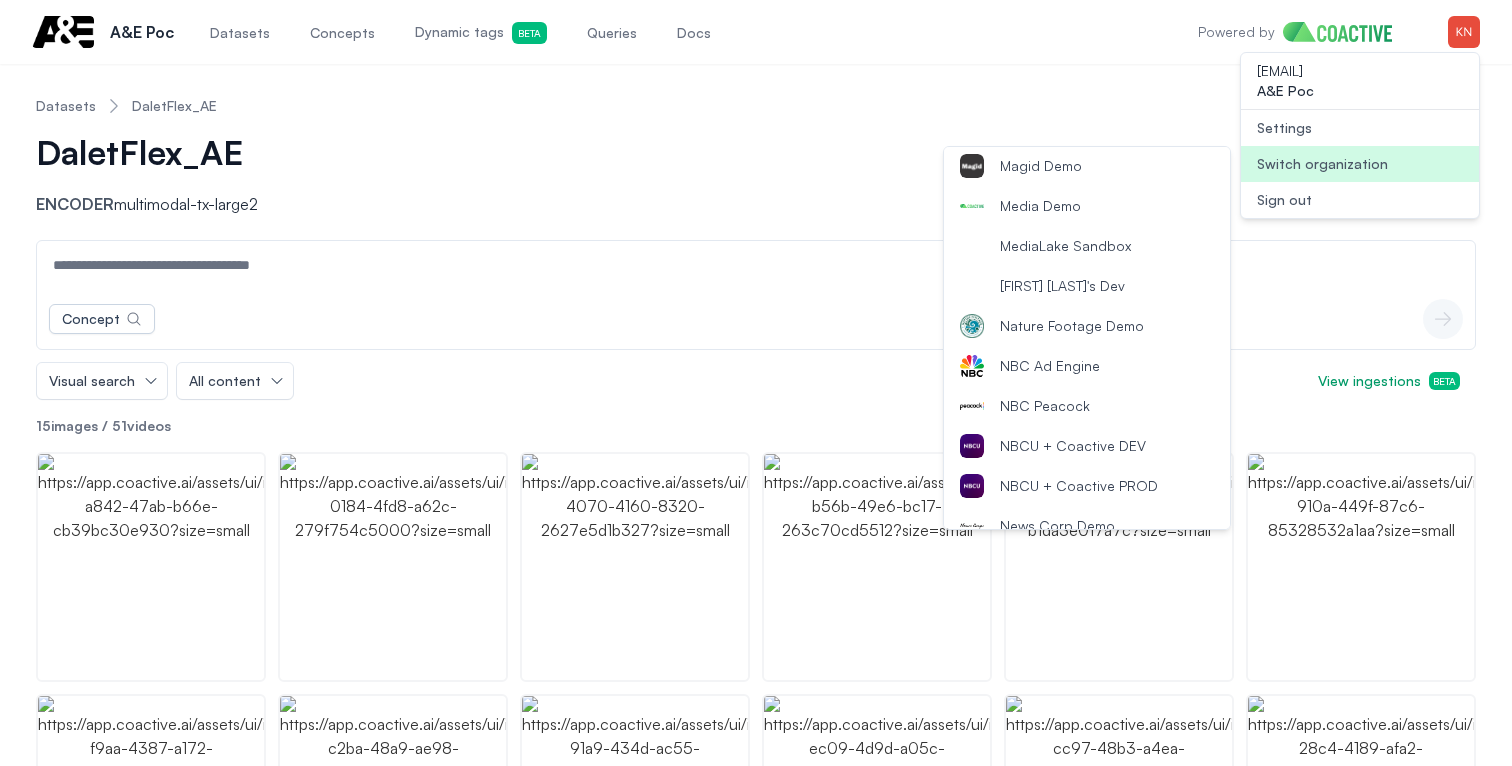 scroll, scrollTop: 1759, scrollLeft: 0, axis: vertical 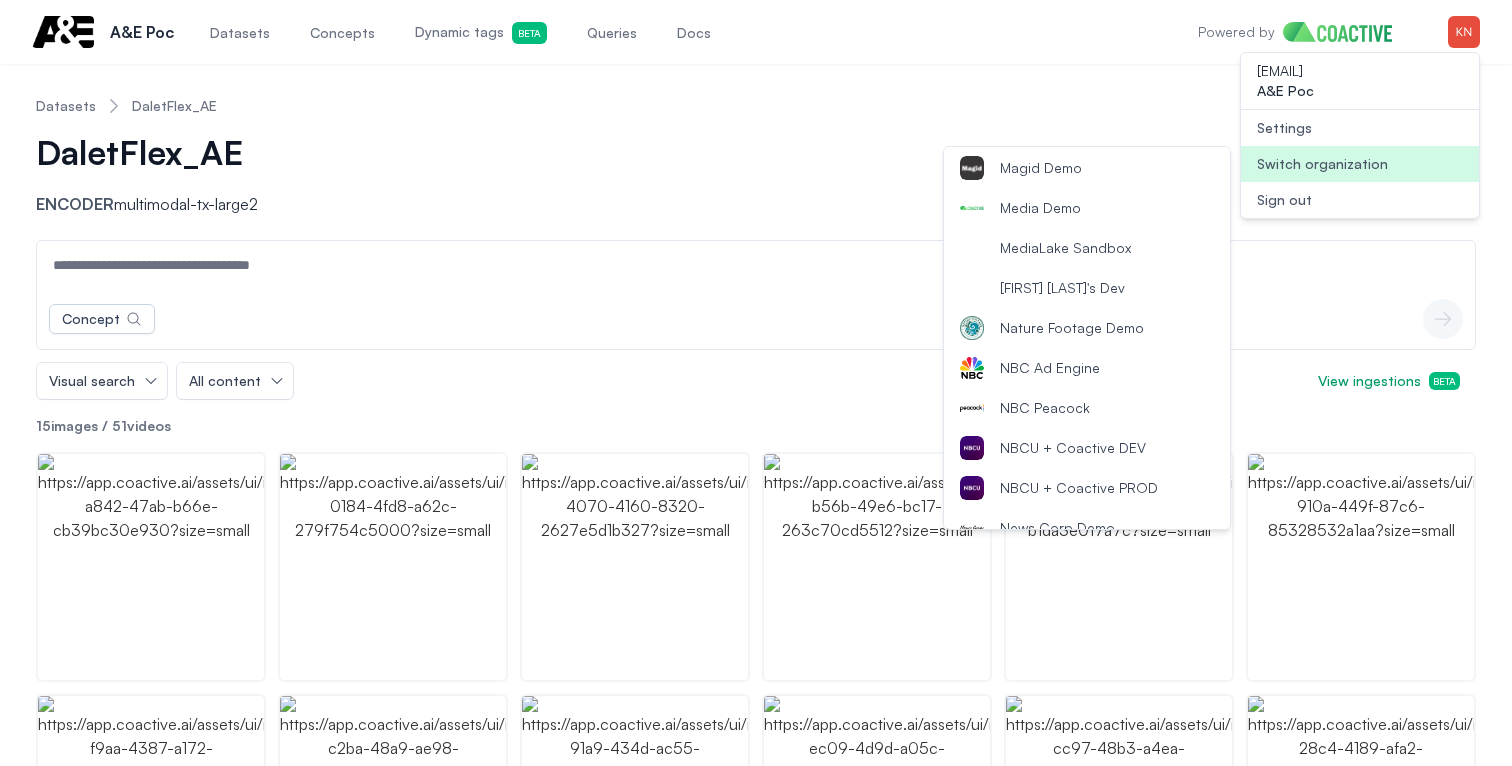 click on "Media Demo" at bounding box center (1087, 208) 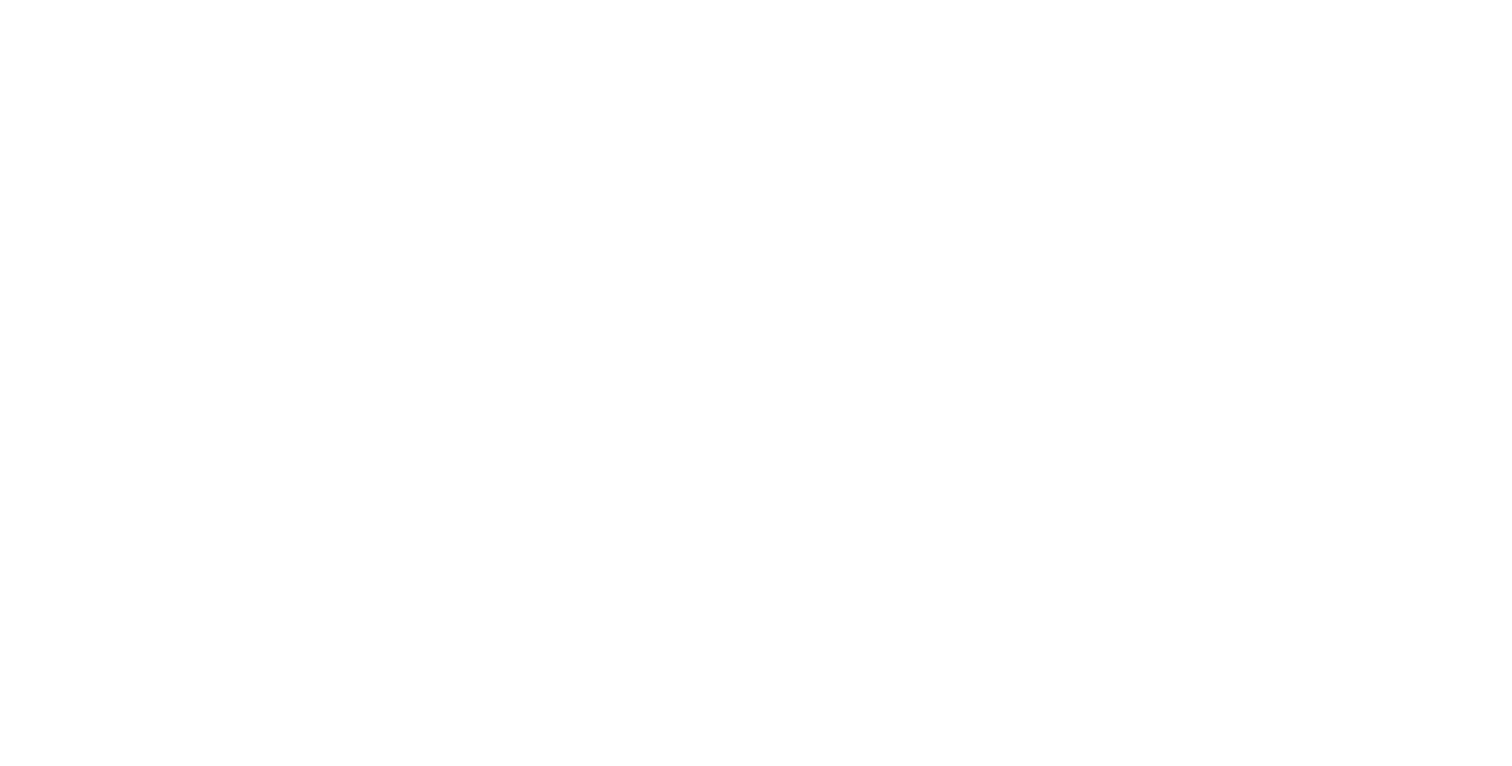 scroll, scrollTop: 0, scrollLeft: 0, axis: both 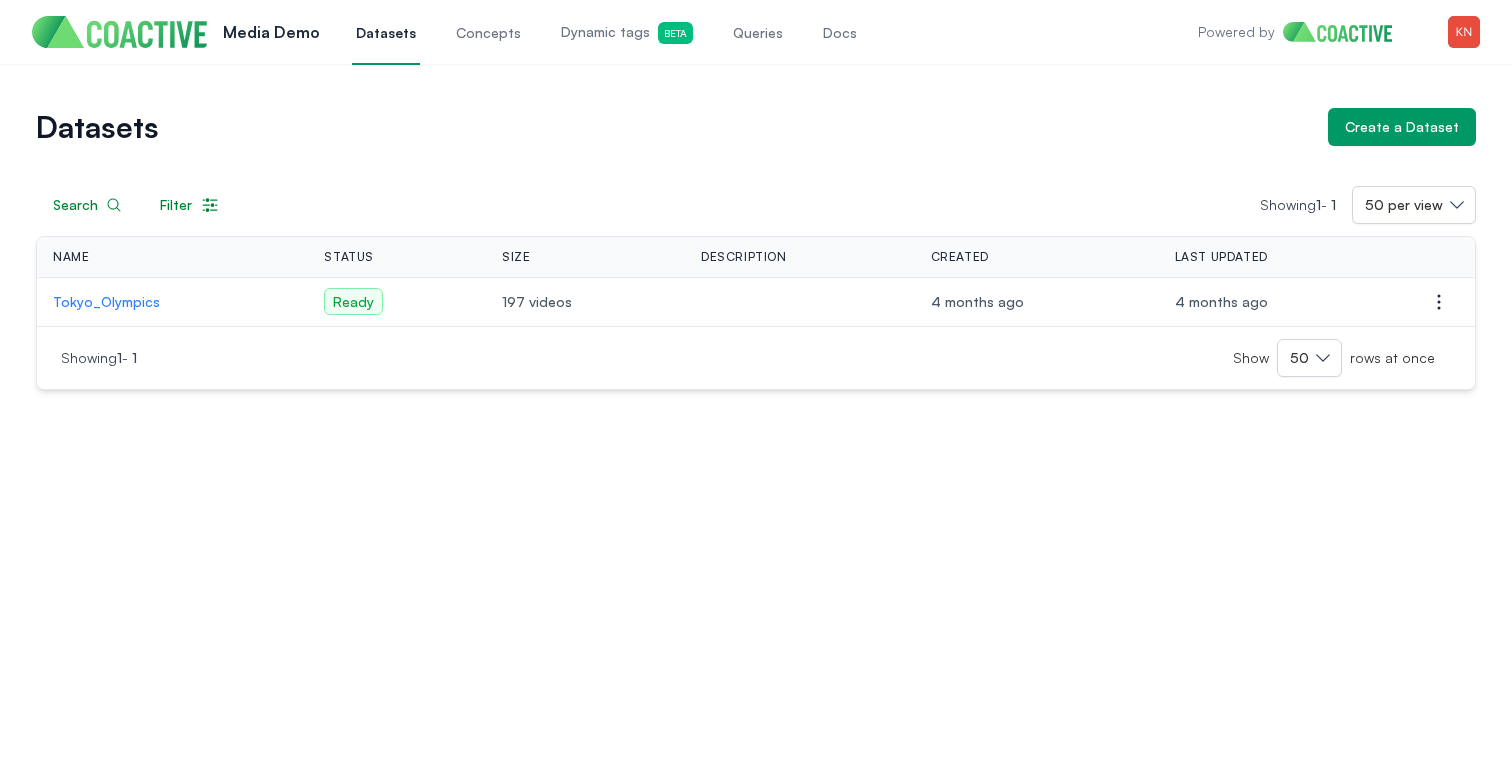 click on "Queries" at bounding box center [758, 32] 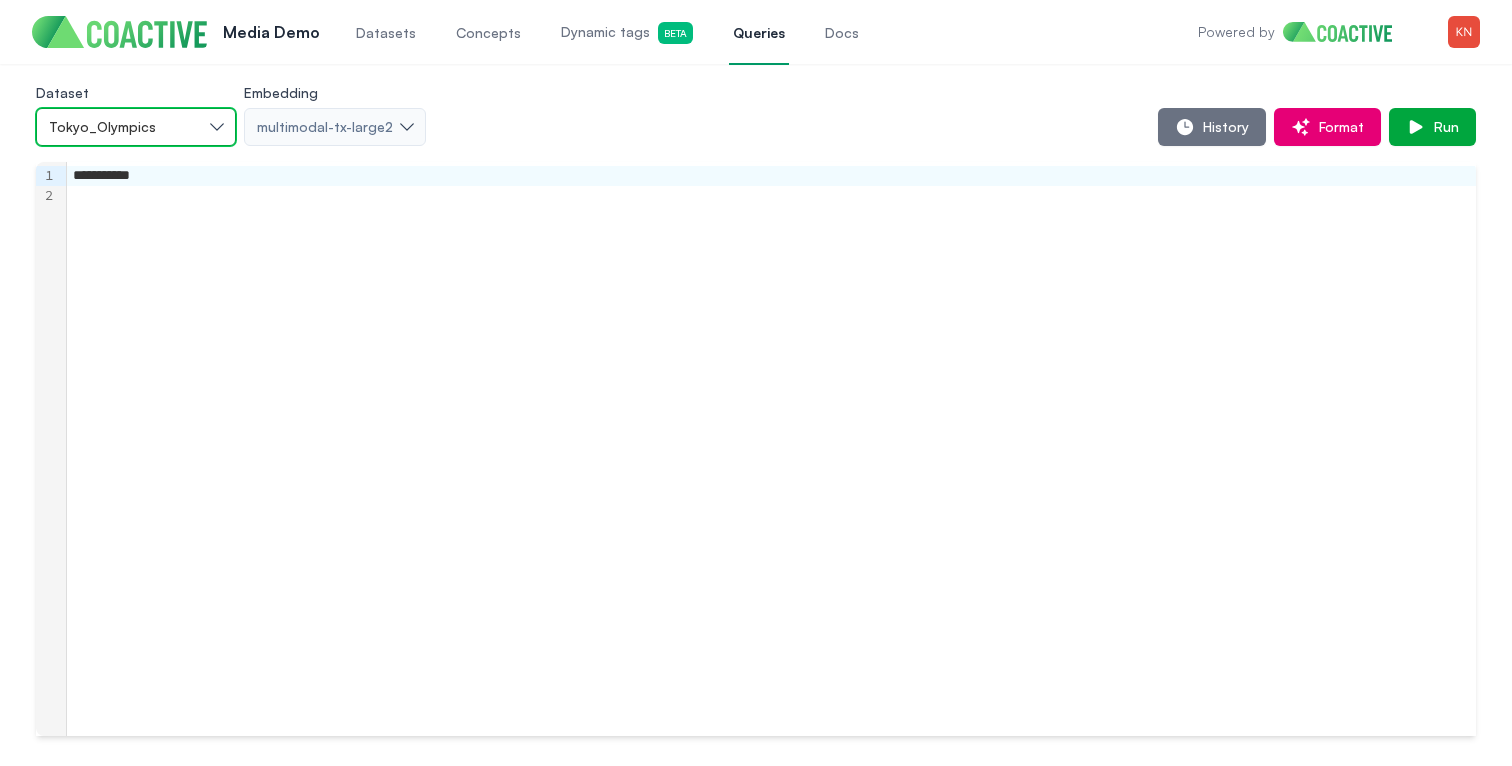 click on "Tokyo_Olympics" at bounding box center (126, 127) 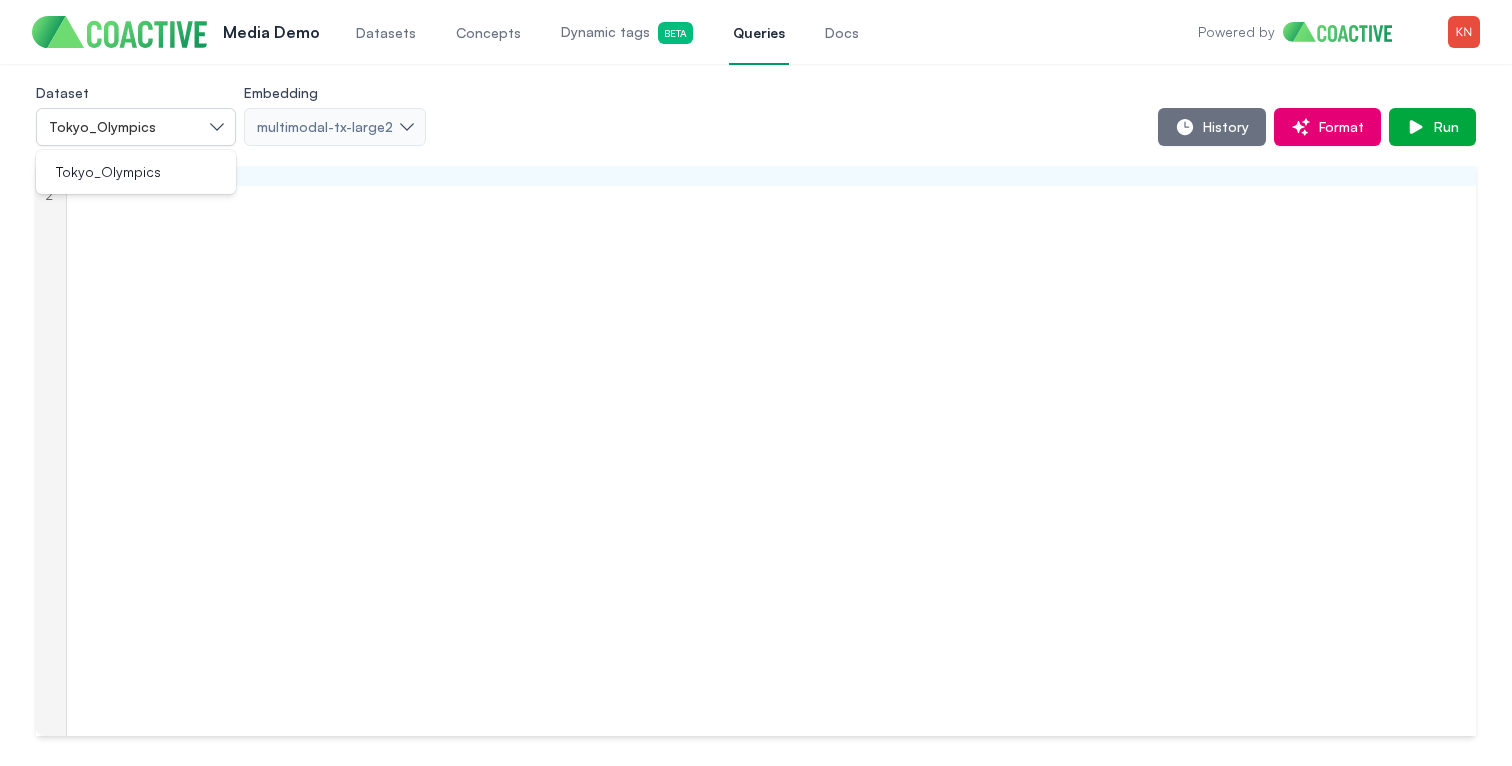 click on "**********" at bounding box center (771, 449) 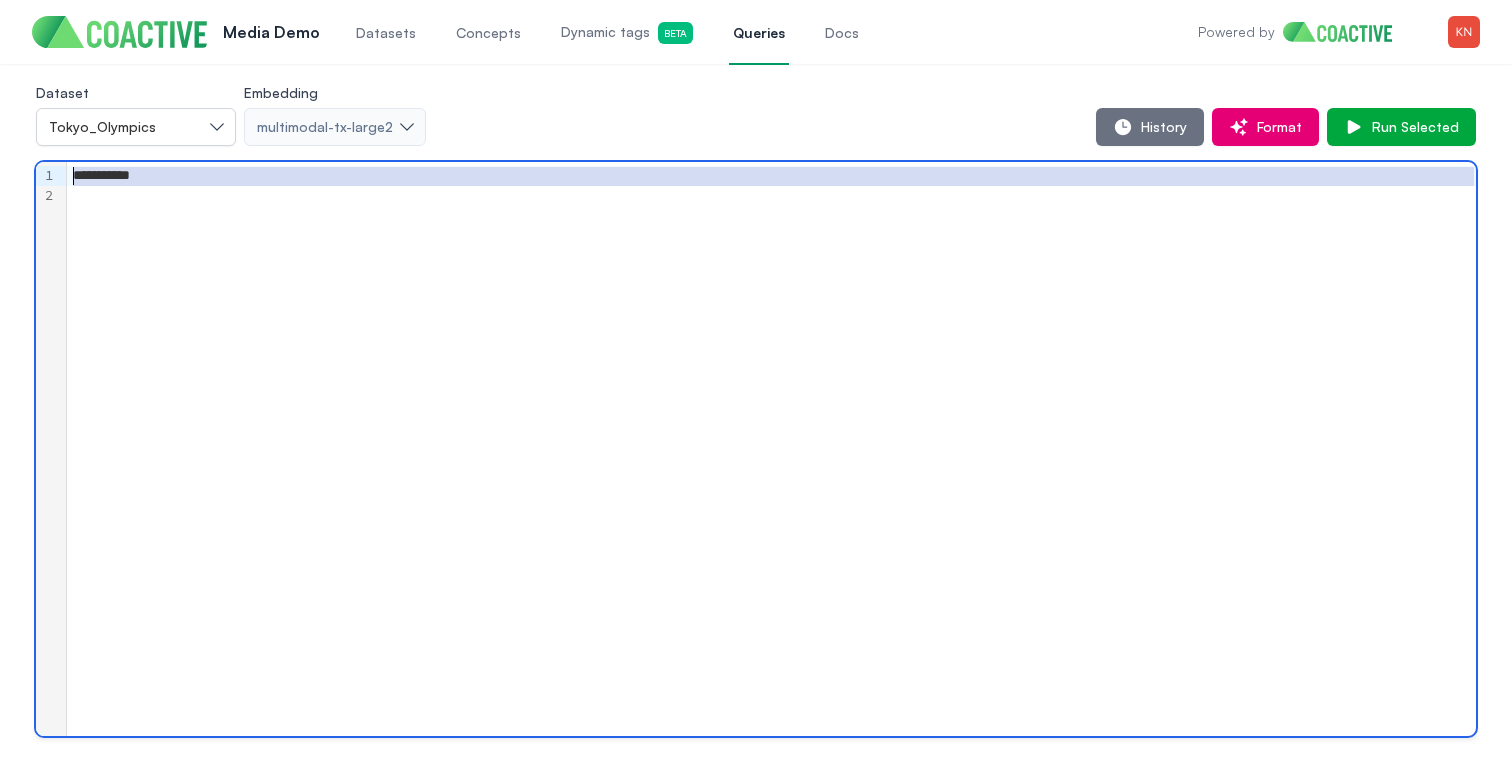 drag, startPoint x: 486, startPoint y: 230, endPoint x: 0, endPoint y: 104, distance: 502.06772 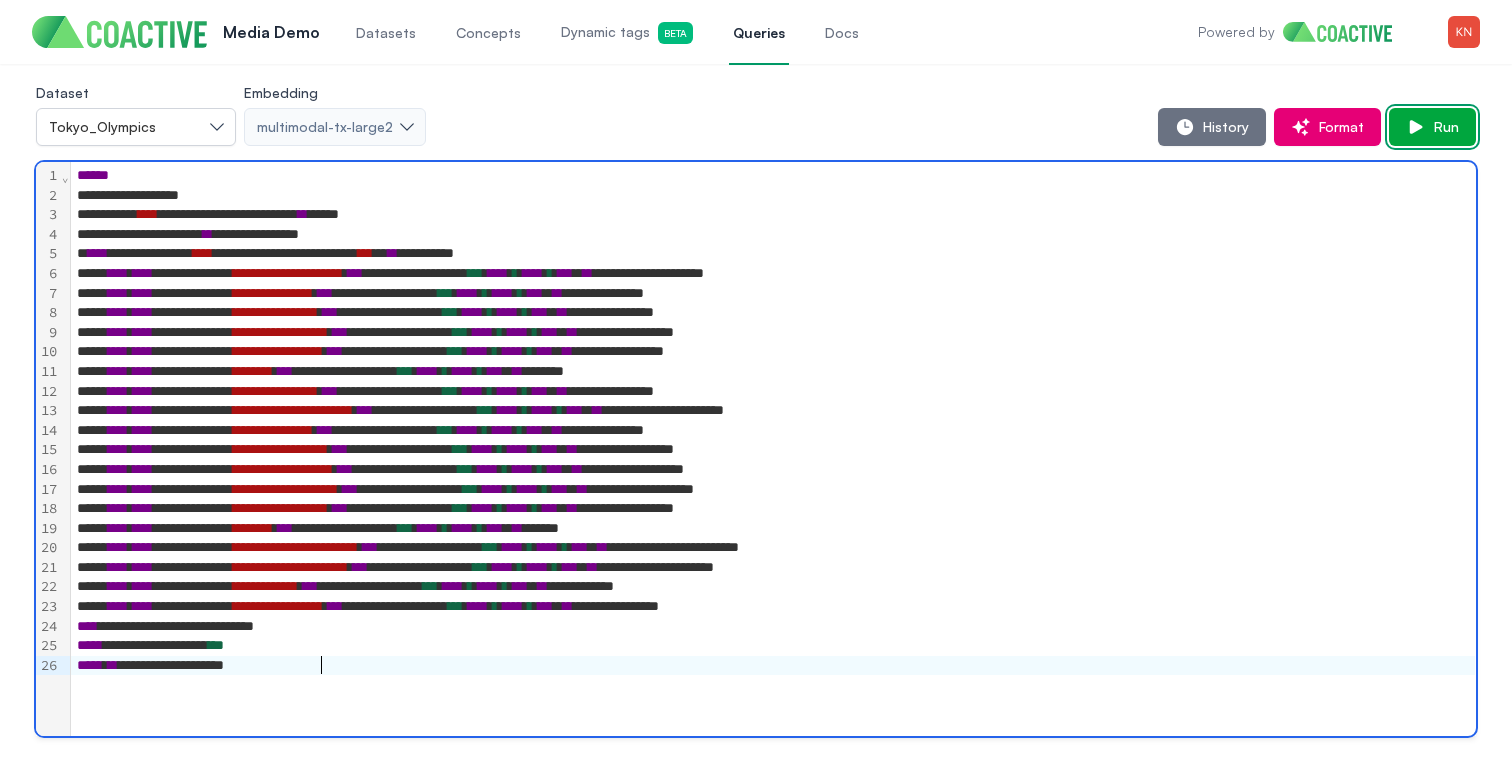click 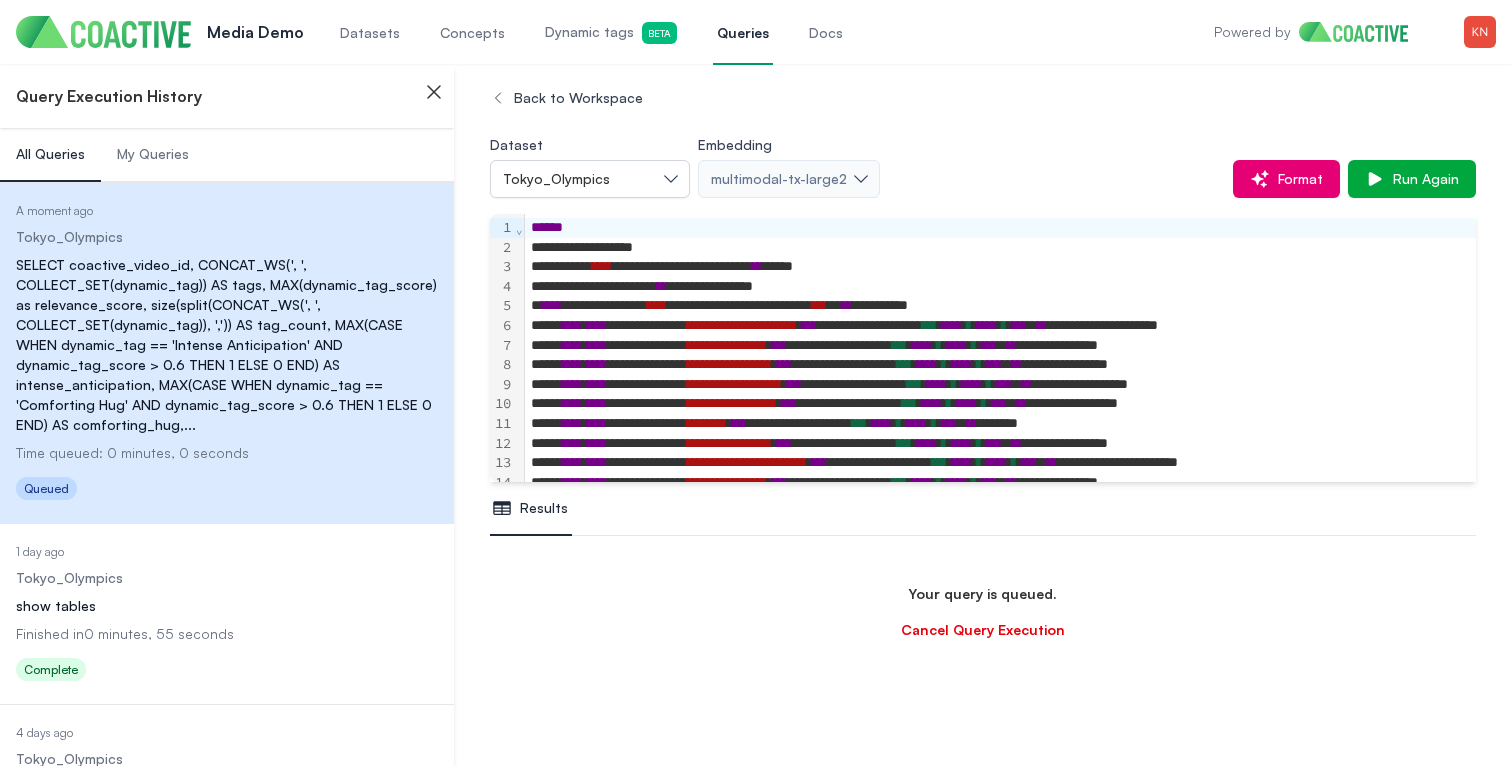 scroll, scrollTop: 118, scrollLeft: 0, axis: vertical 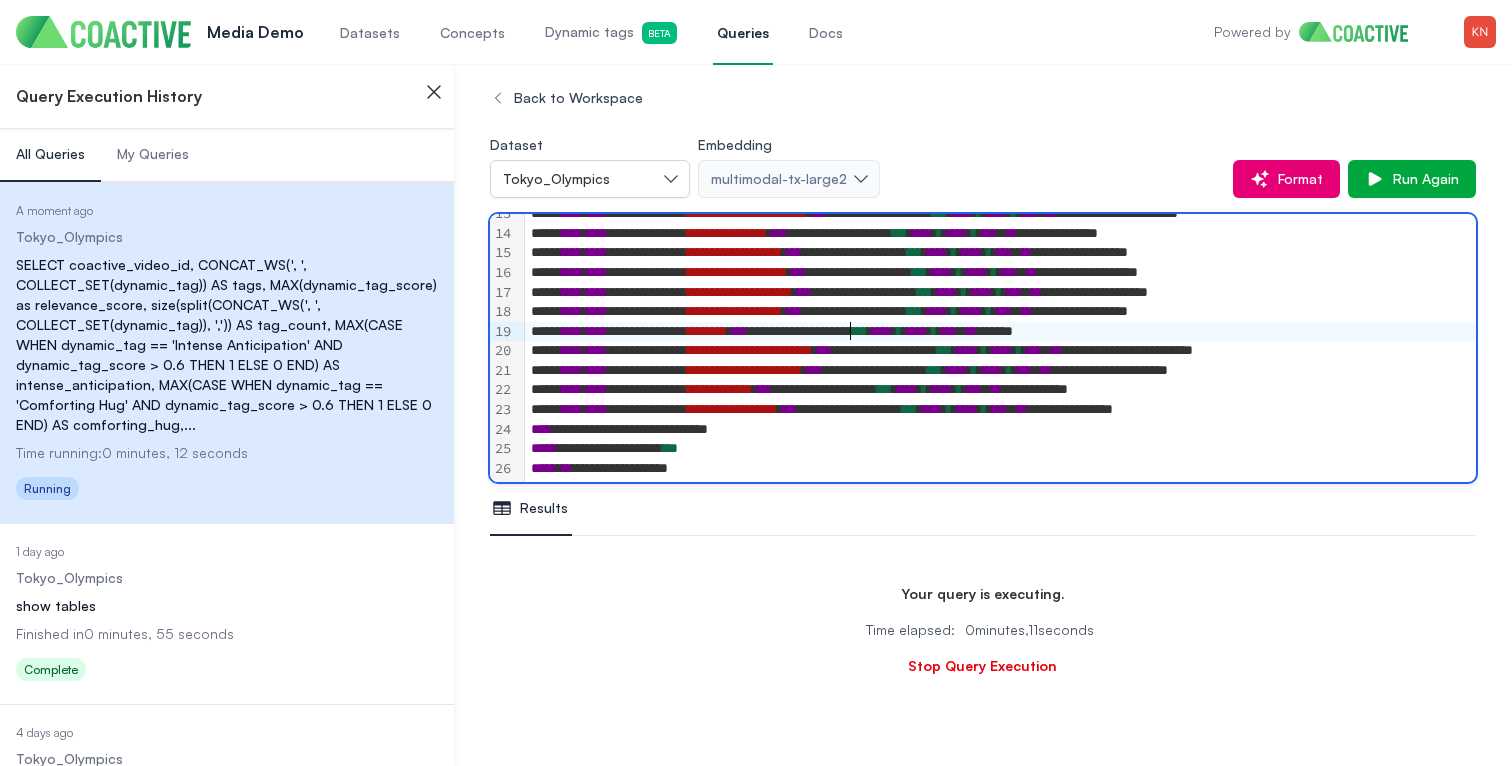 click on "********" at bounding box center [707, 331] 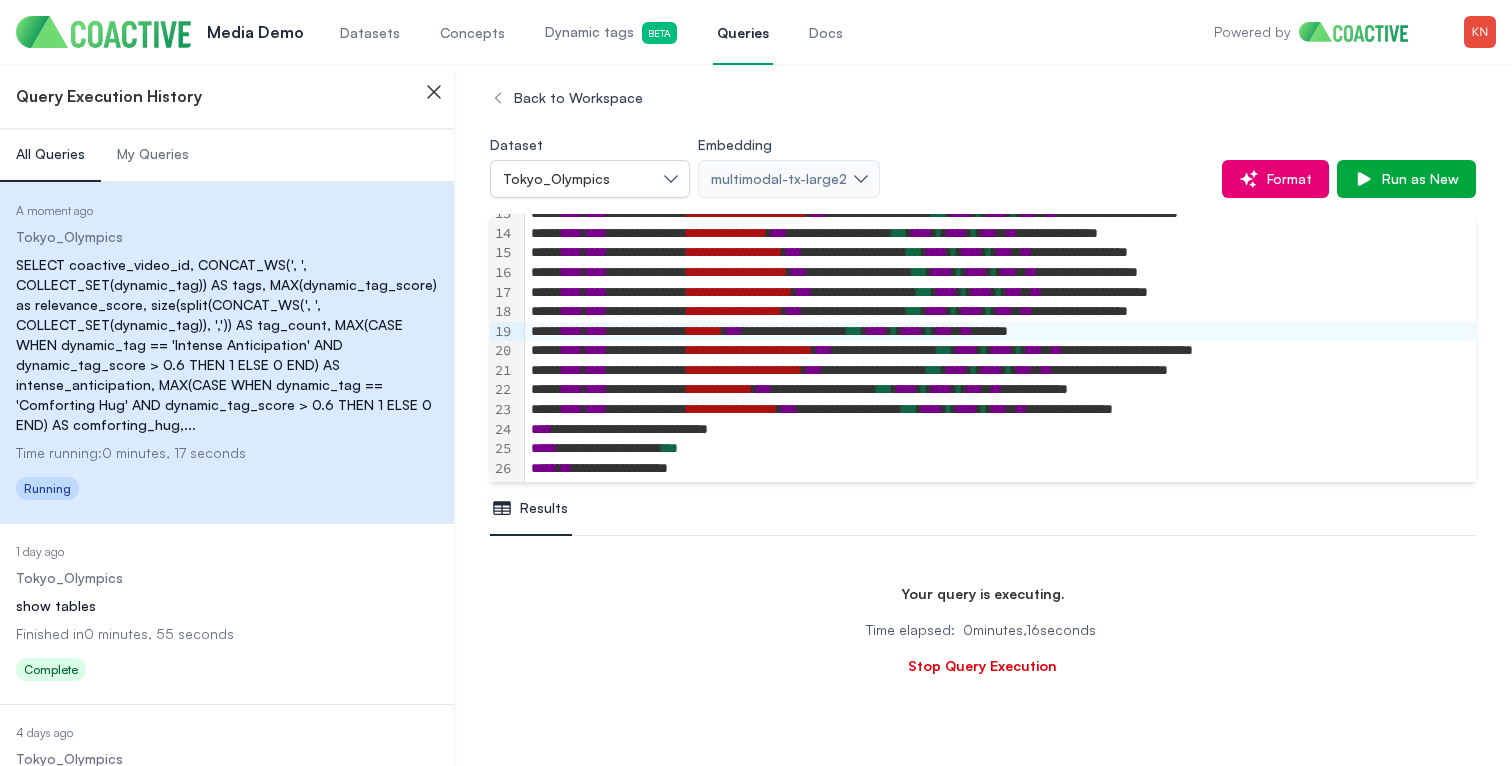 click on "Stop Query Execution" at bounding box center [982, 666] 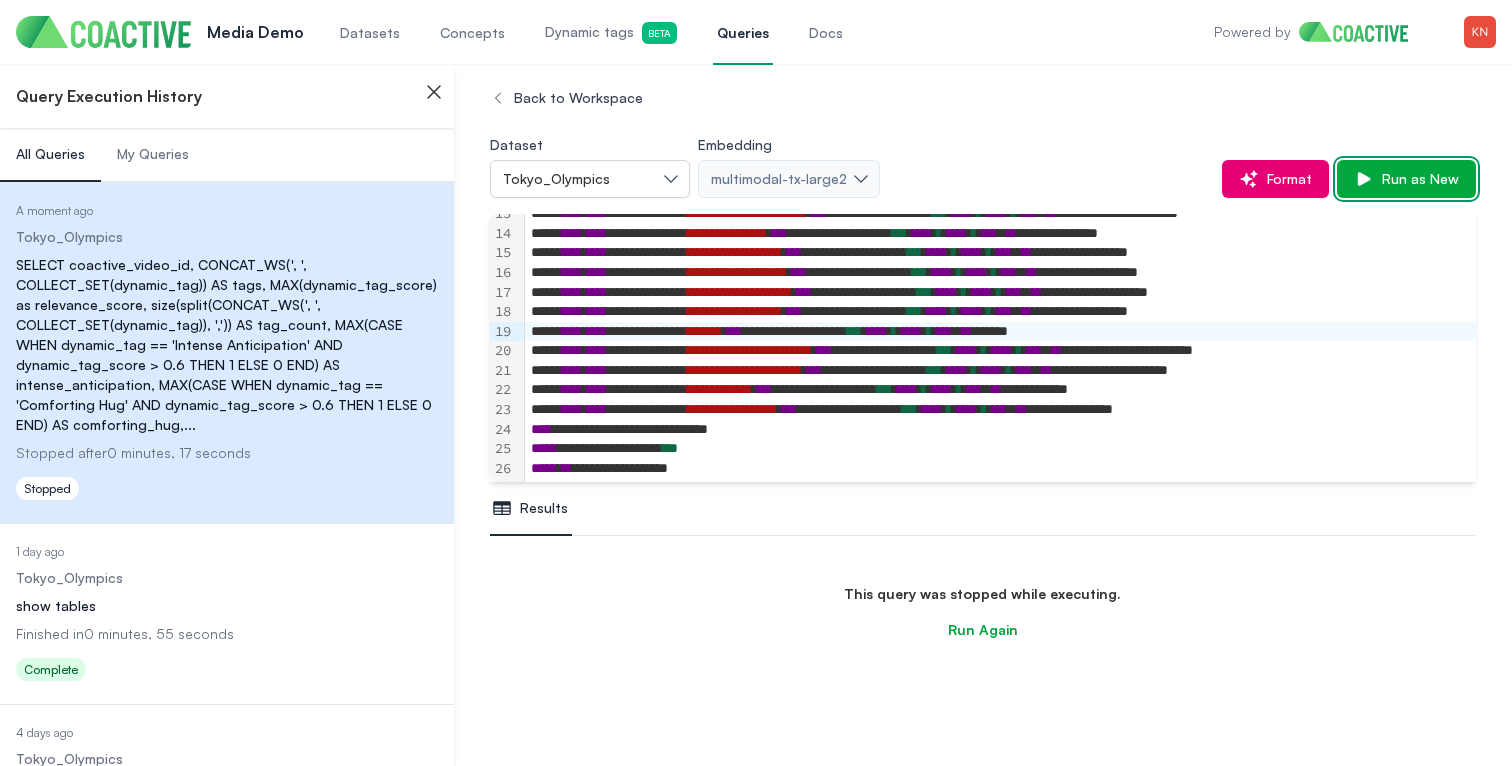 click on "Run as New" at bounding box center [1416, 179] 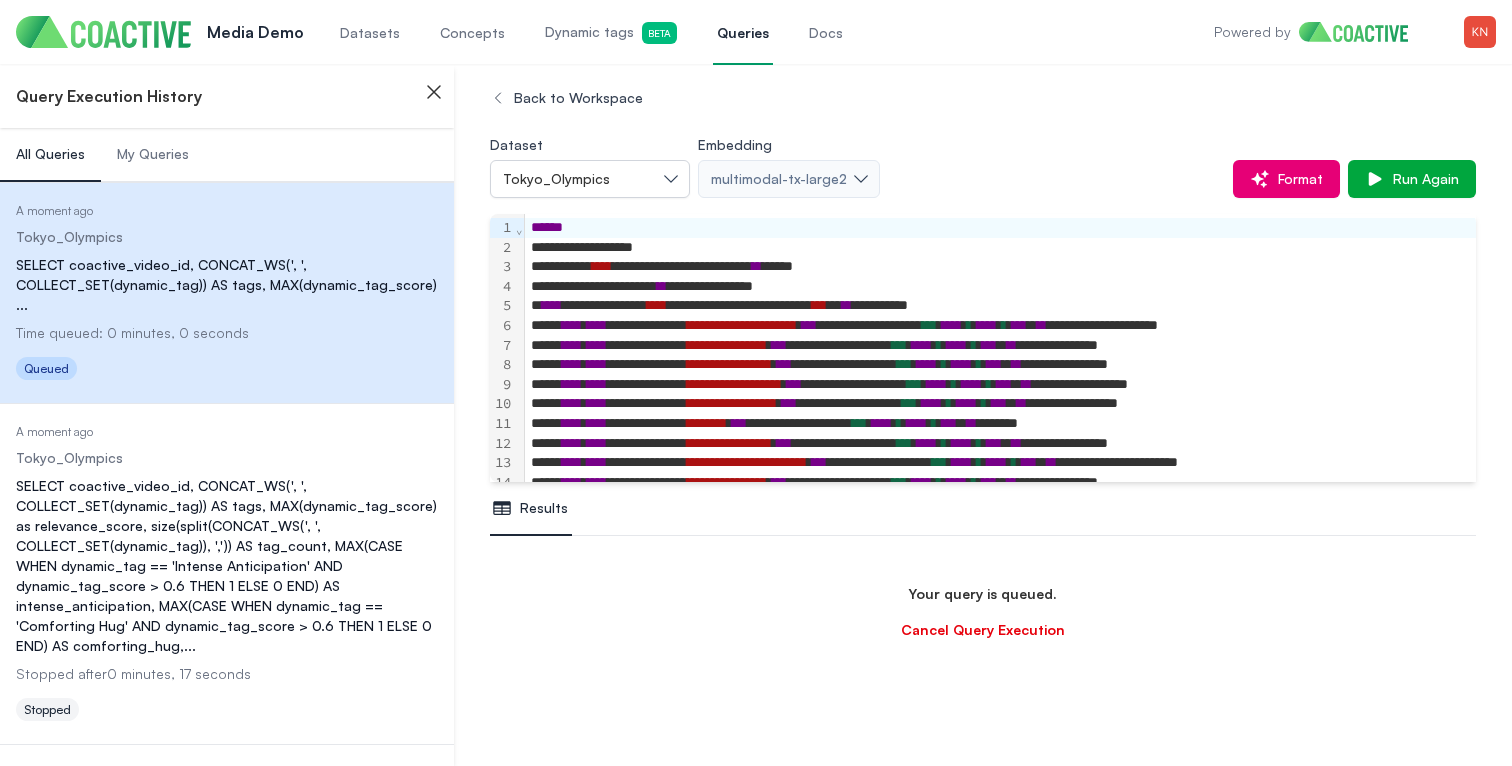 scroll, scrollTop: 236, scrollLeft: 0, axis: vertical 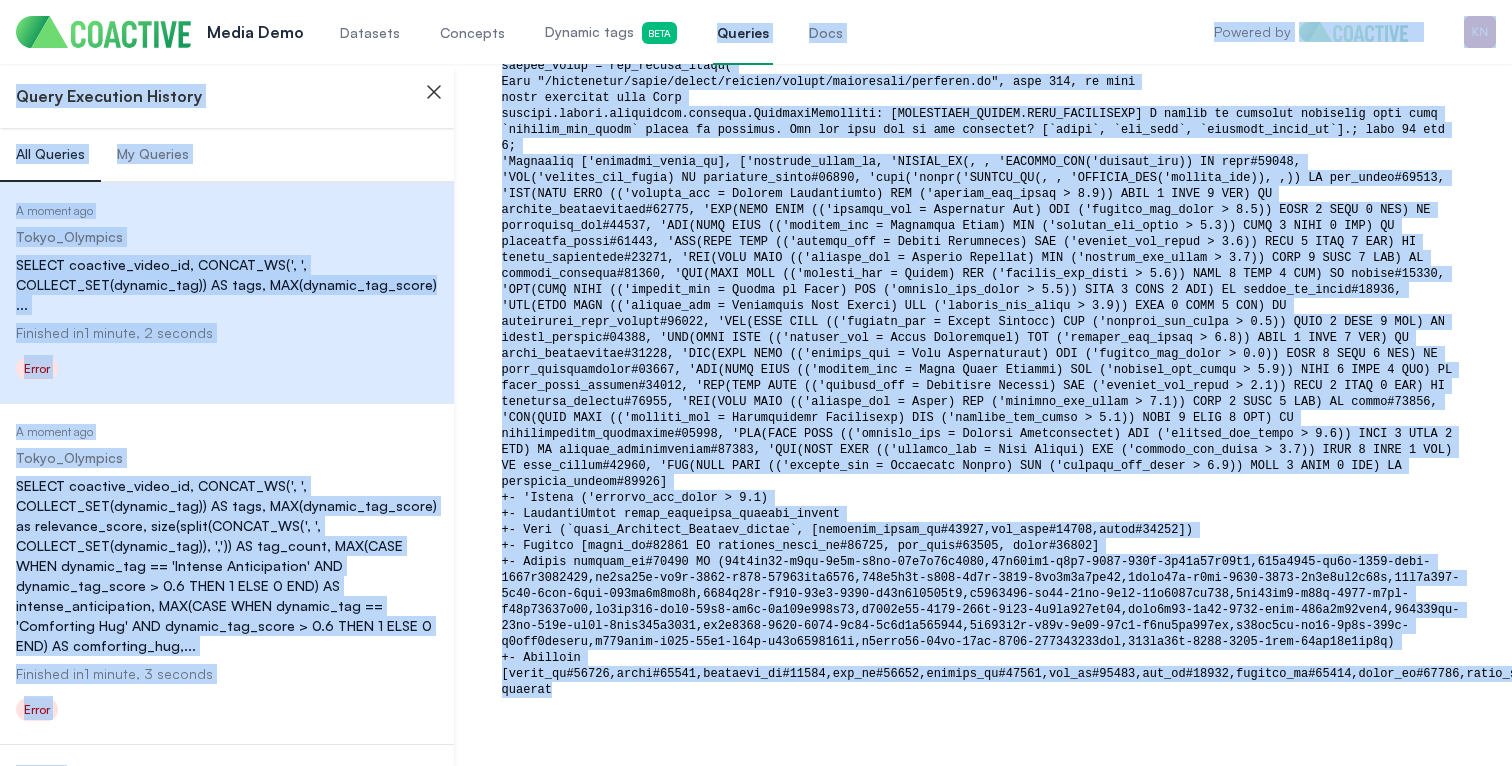 drag, startPoint x: 609, startPoint y: 675, endPoint x: 520, endPoint y: 58, distance: 623.3859 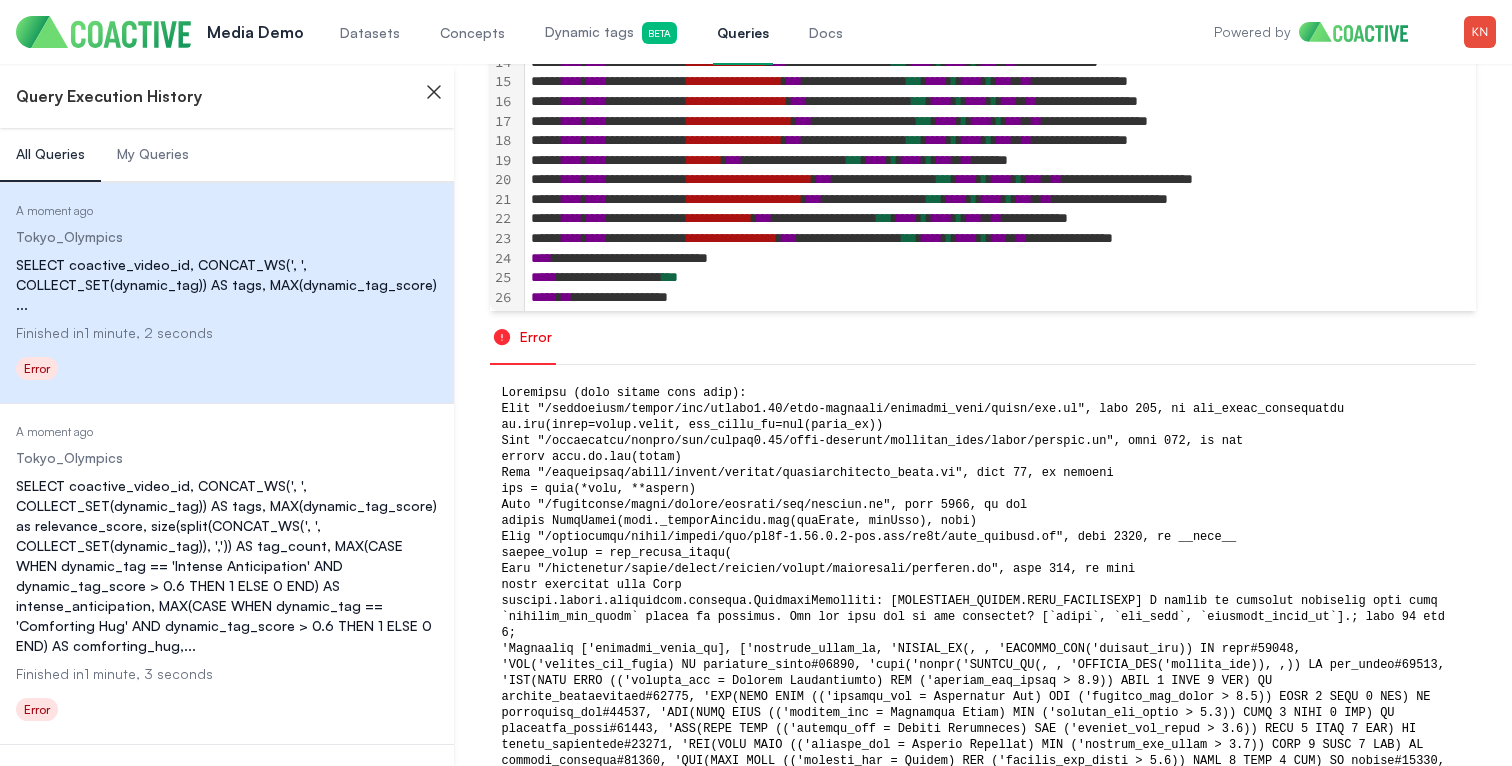 scroll, scrollTop: 81, scrollLeft: 0, axis: vertical 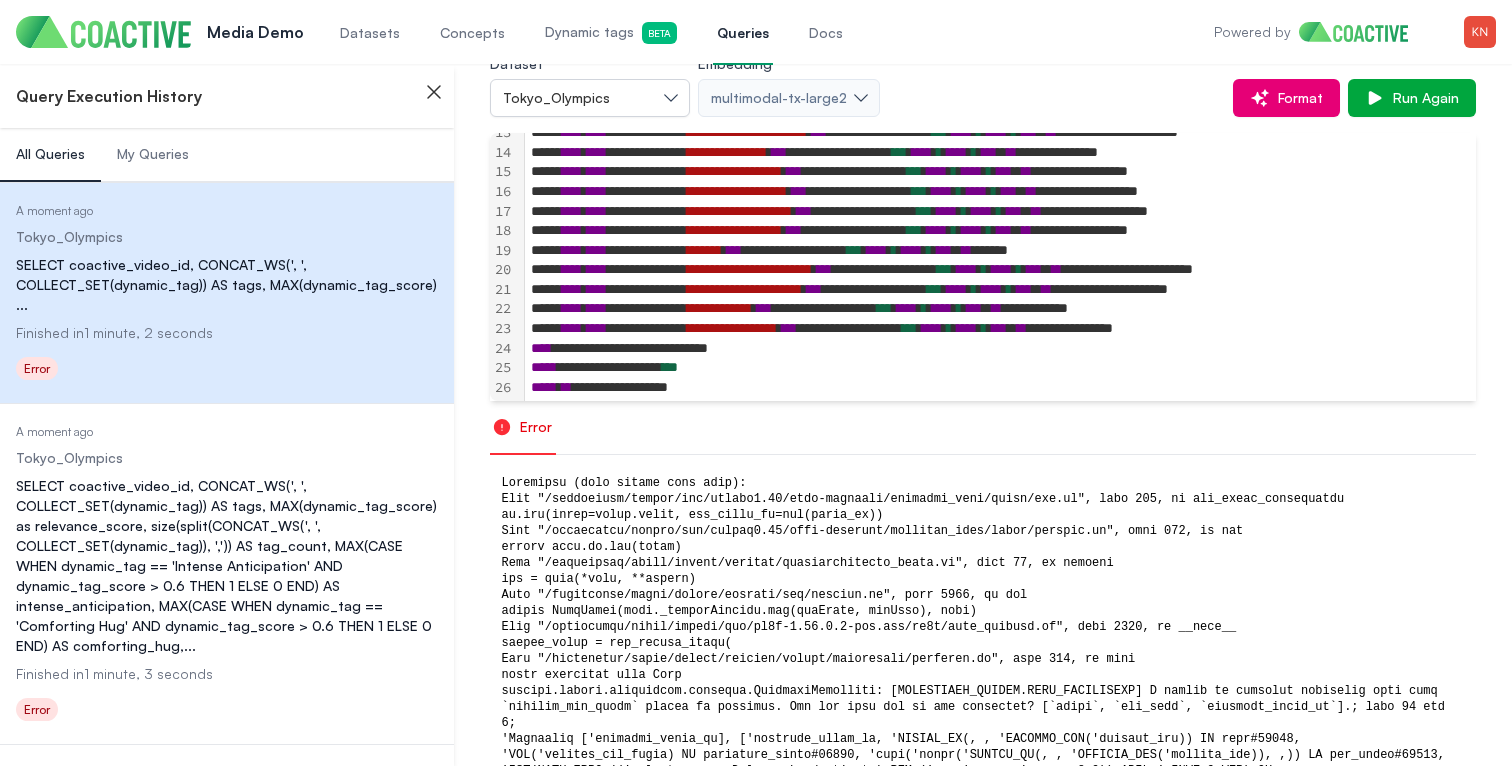 click on "**********" at bounding box center [1083, 251] 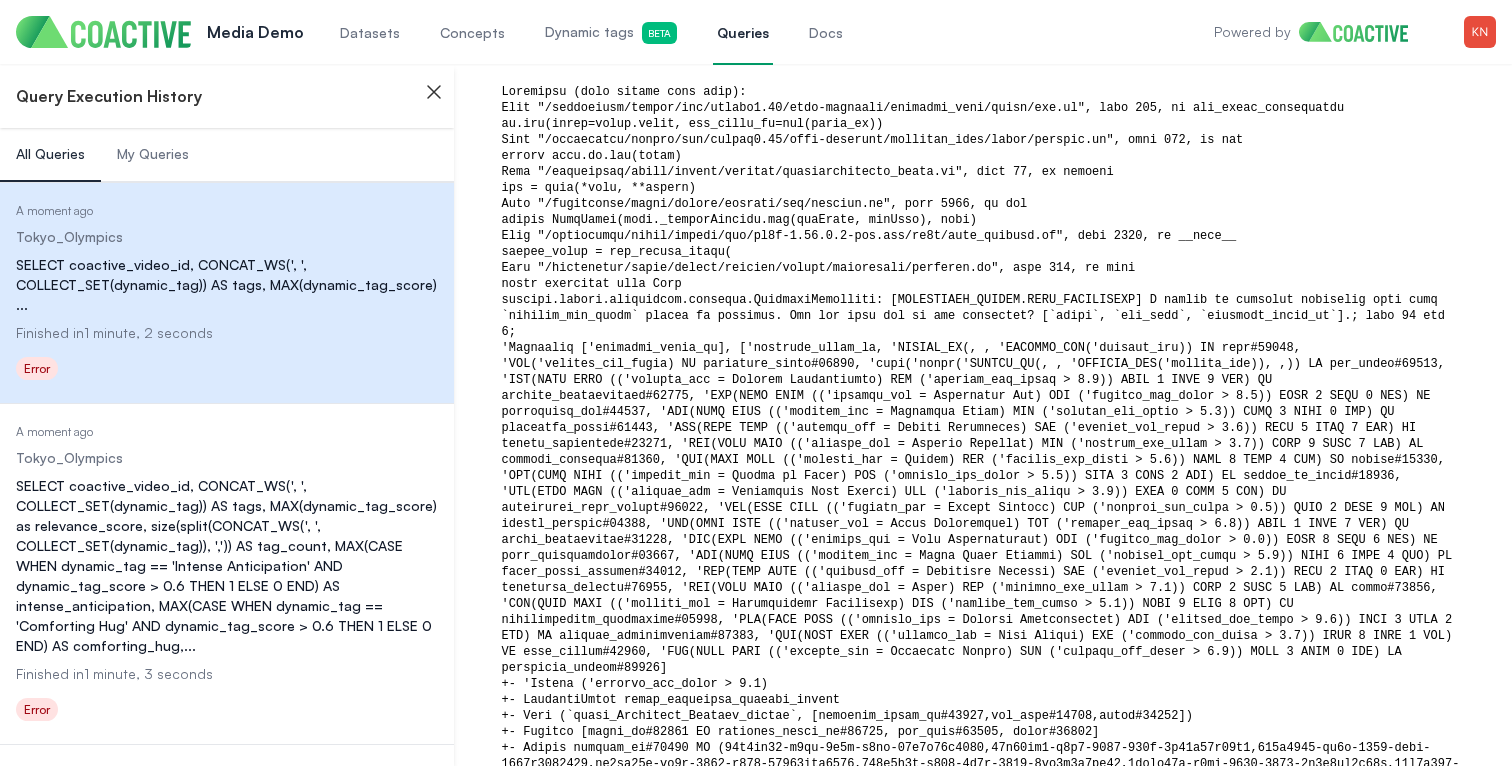 scroll, scrollTop: 673, scrollLeft: 0, axis: vertical 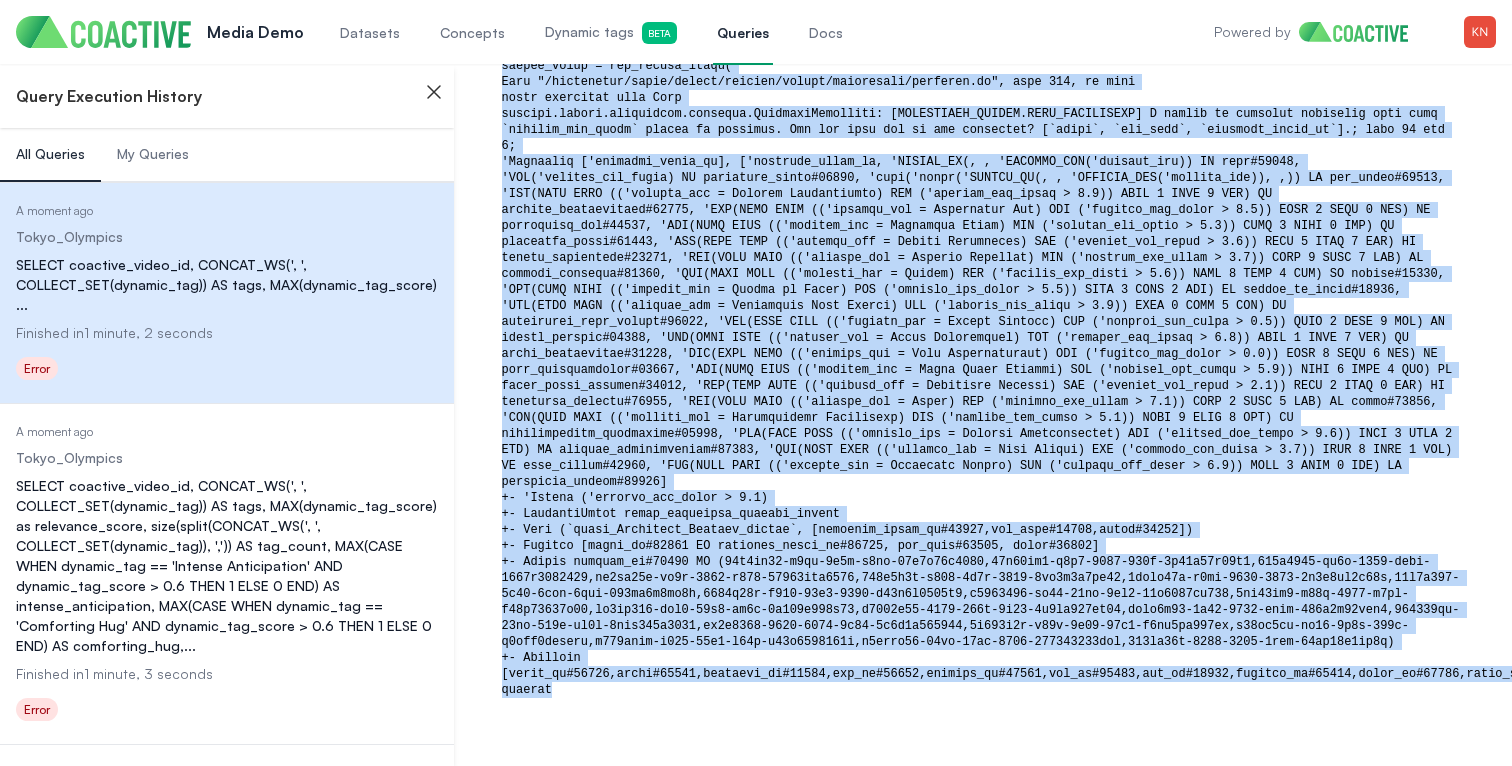 drag, startPoint x: 500, startPoint y: 480, endPoint x: 774, endPoint y: 682, distance: 340.41153 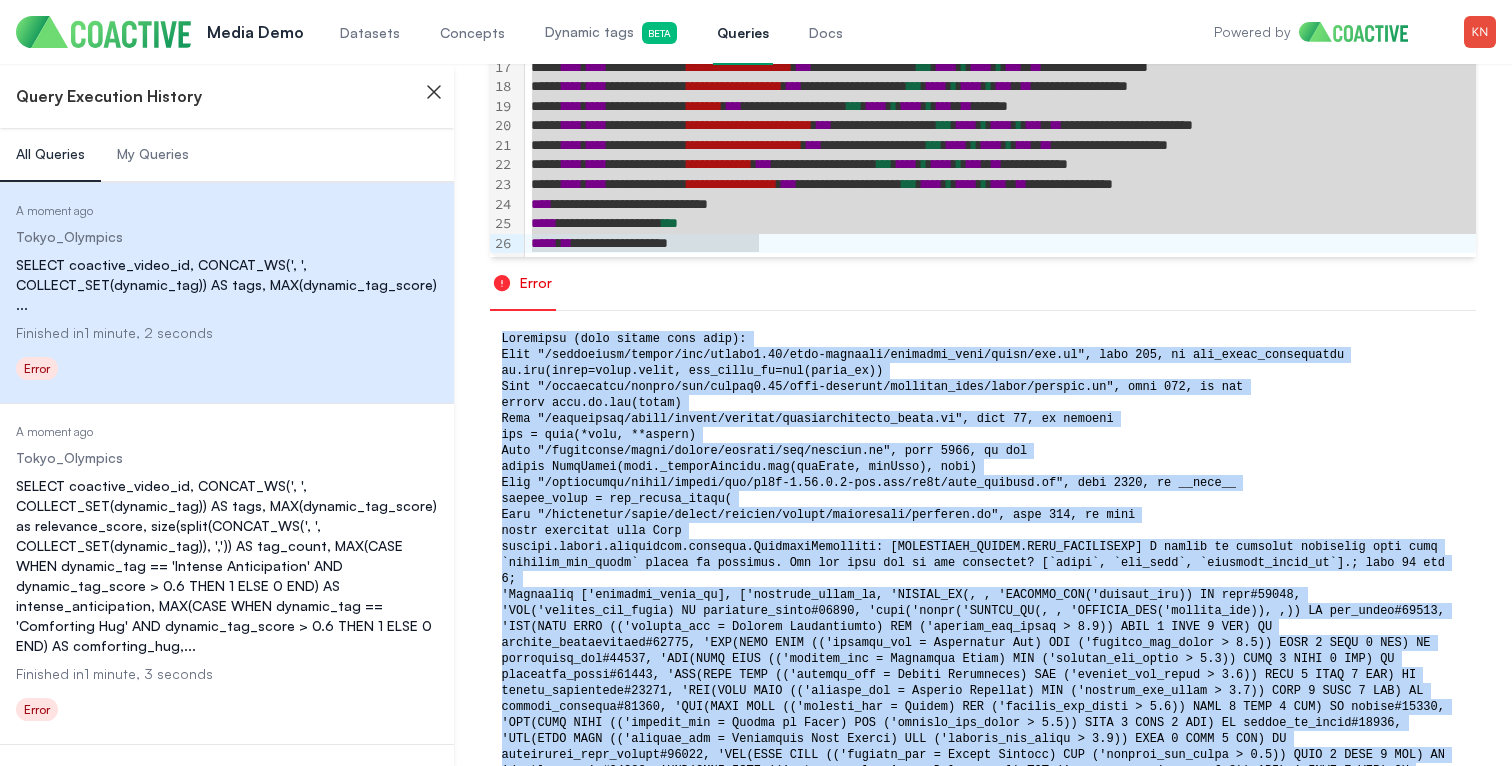 scroll, scrollTop: 0, scrollLeft: 0, axis: both 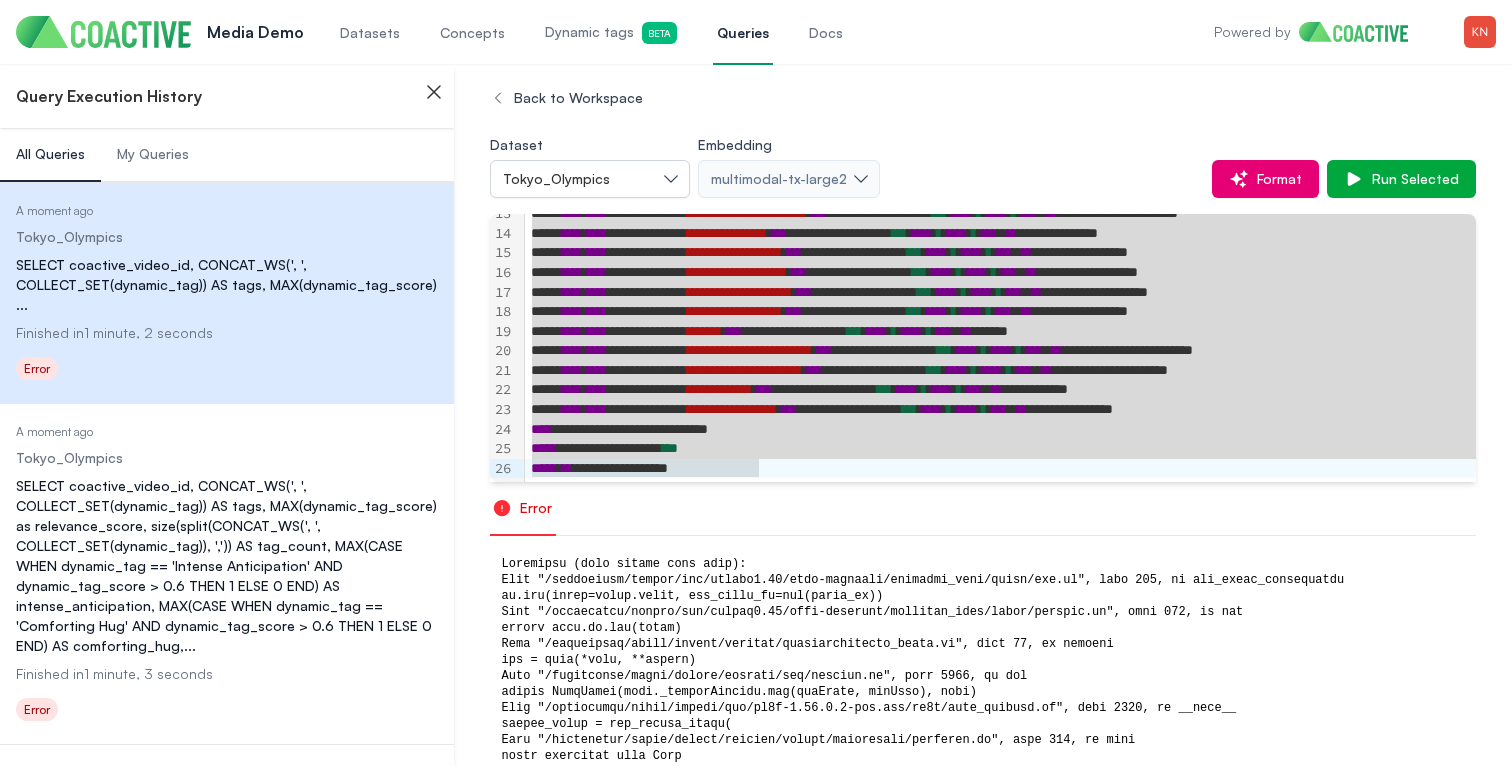 click on "***" at bounding box center (924, 292) 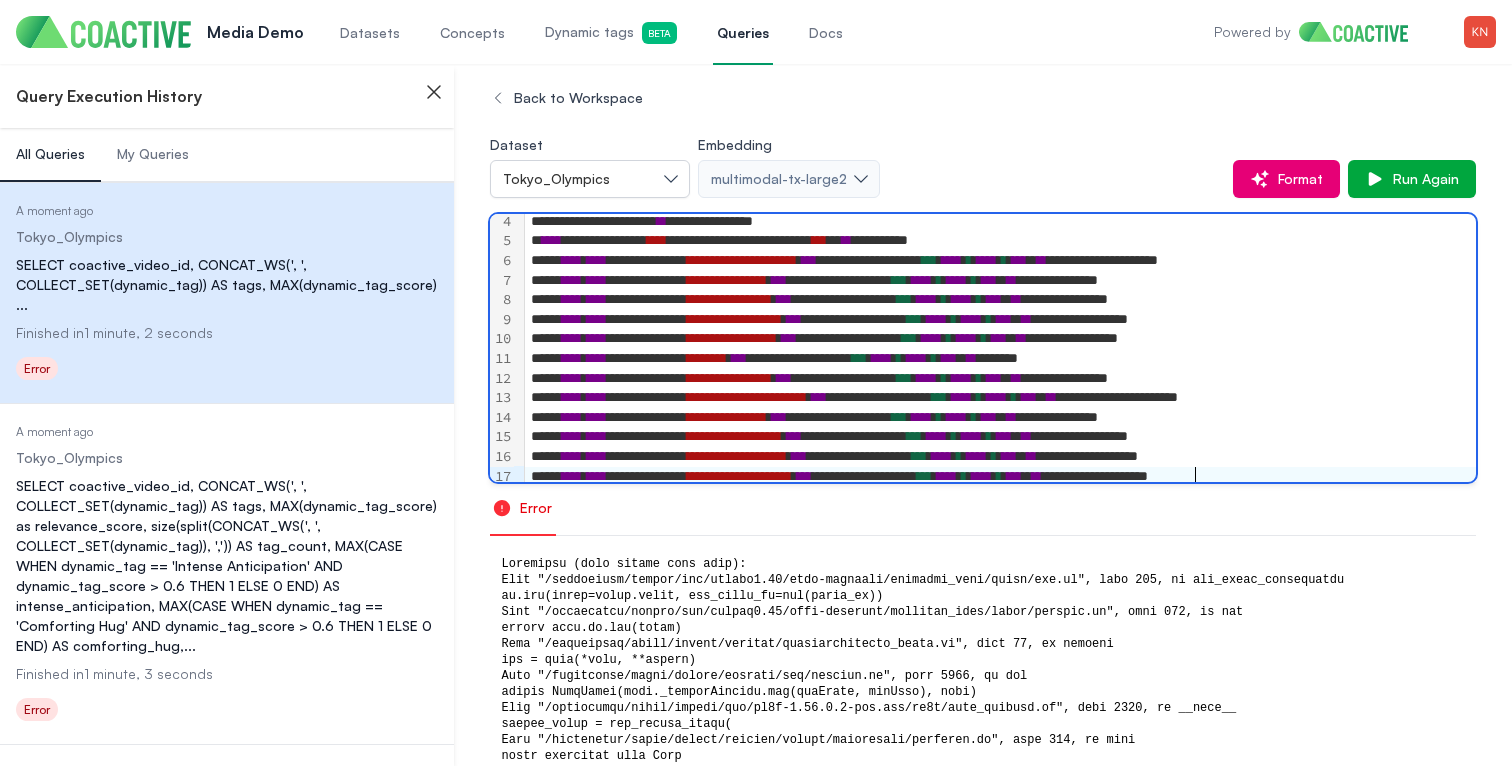 scroll, scrollTop: 0, scrollLeft: 0, axis: both 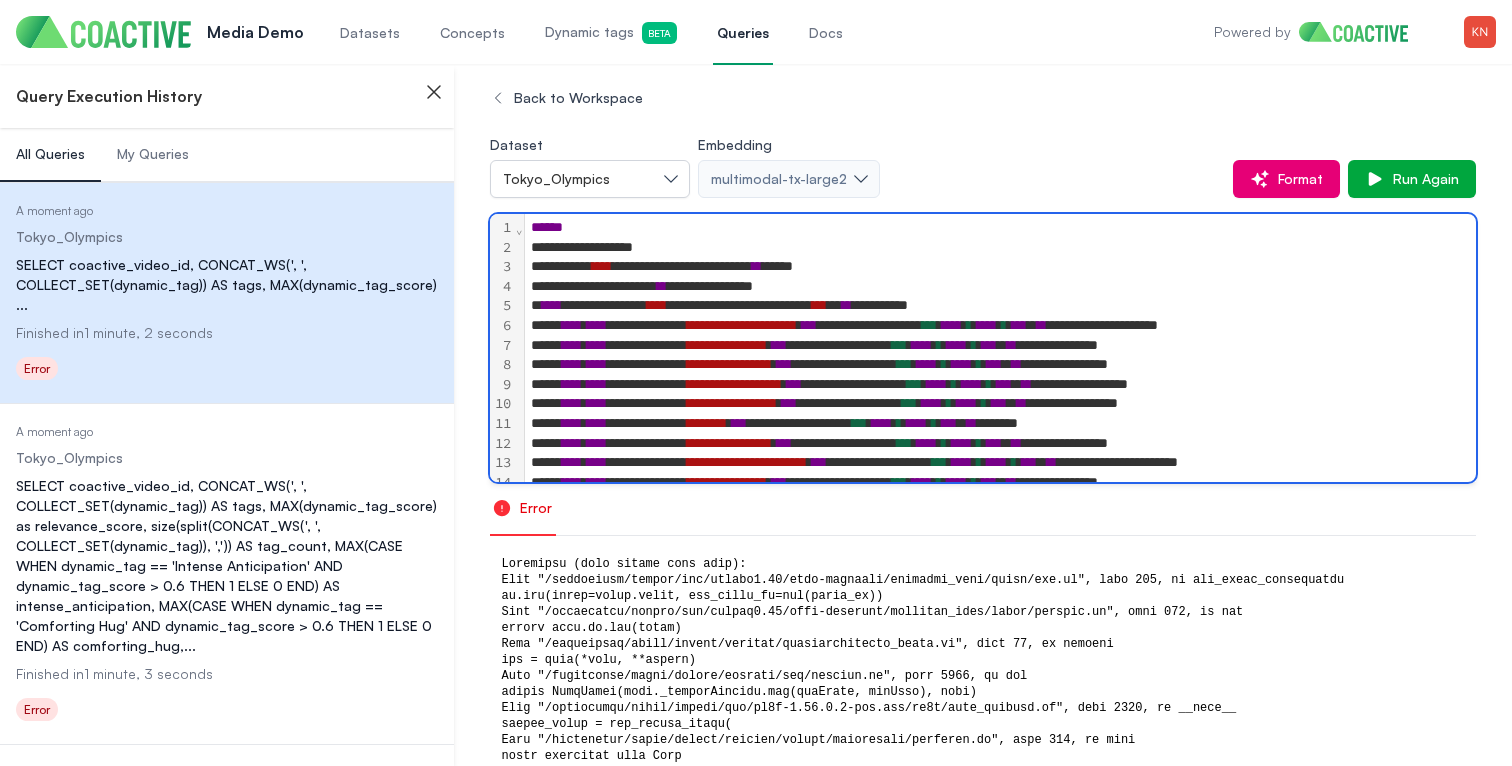 click on "**********" at bounding box center [1083, 326] 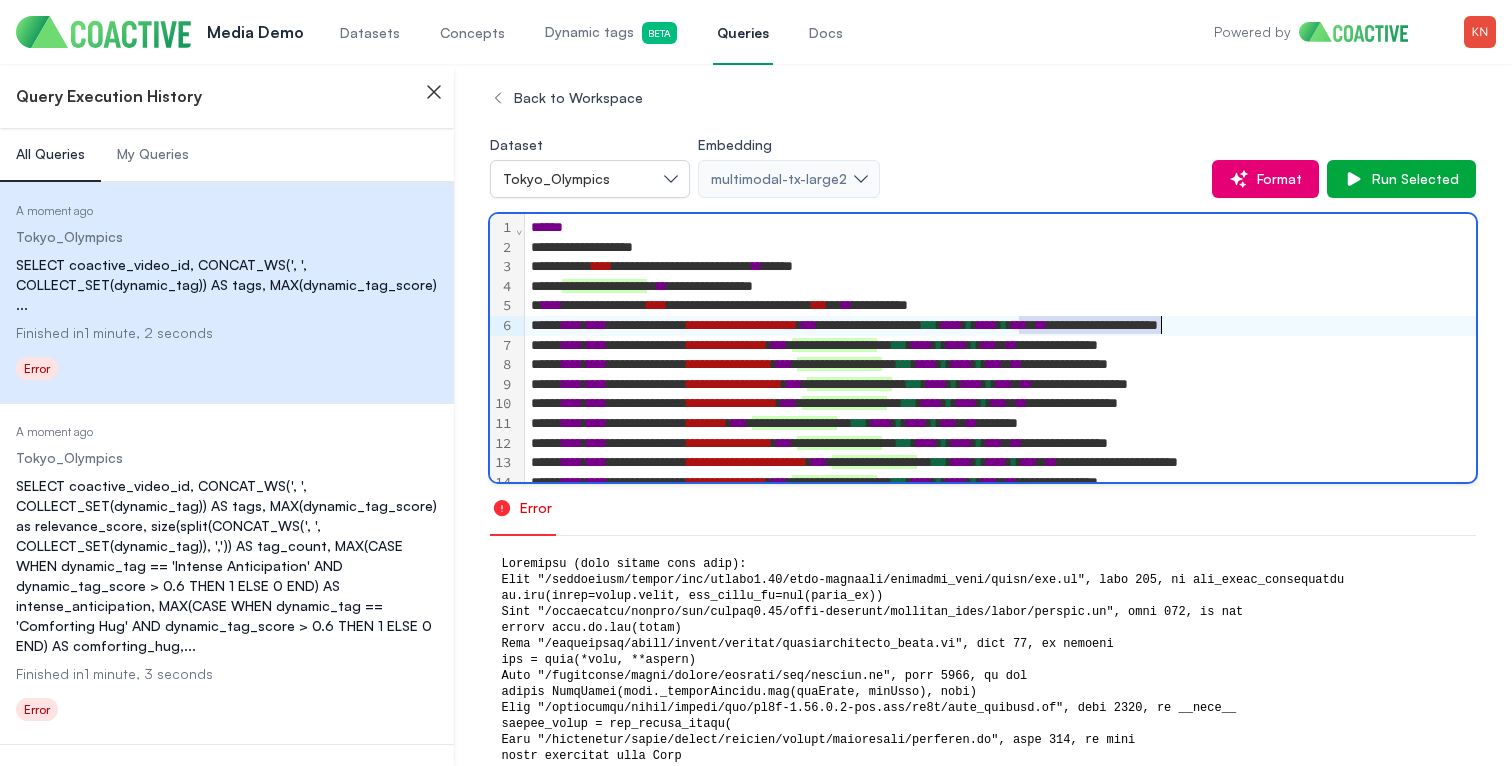 click on "**********" at bounding box center (1083, 326) 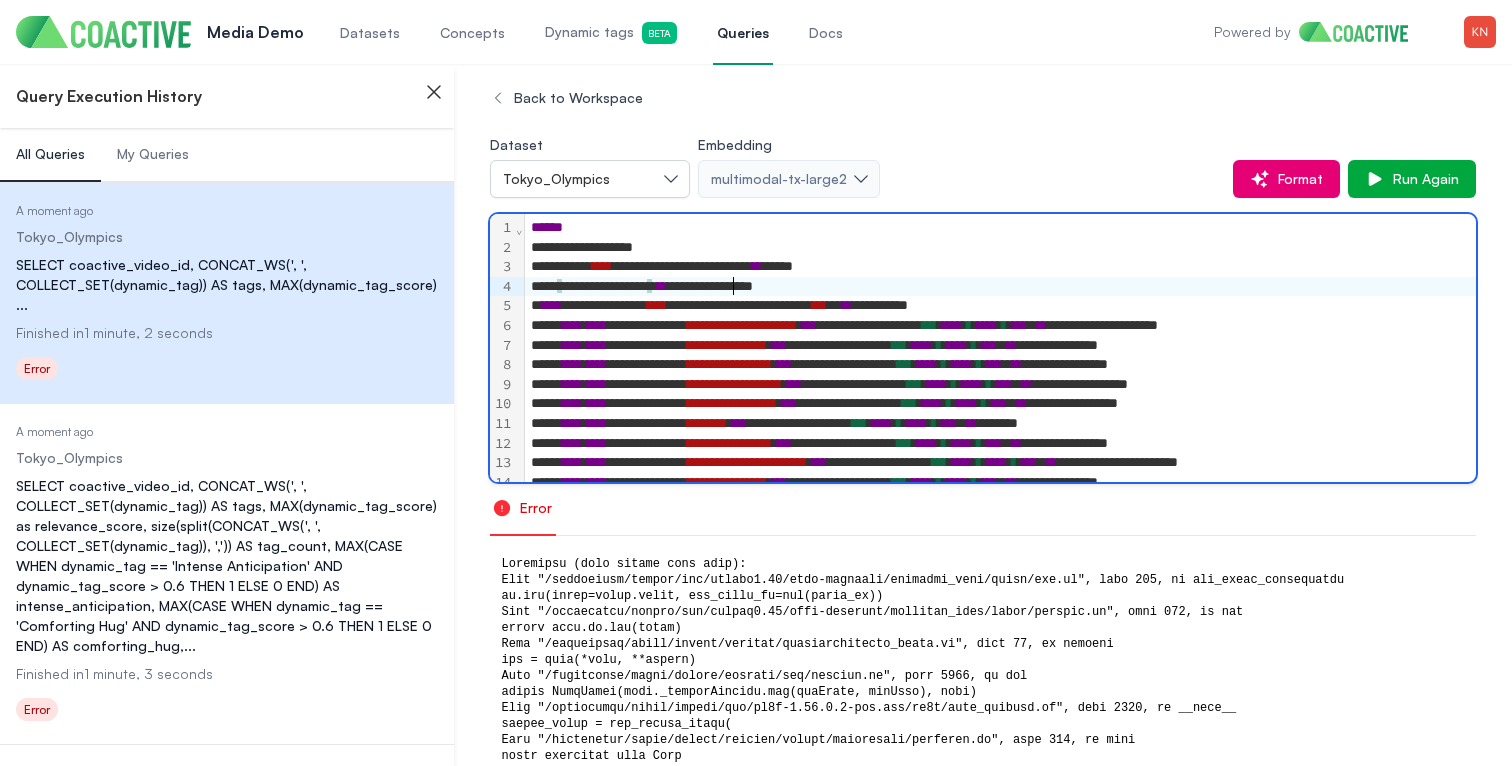 click on "**********" at bounding box center (1083, 287) 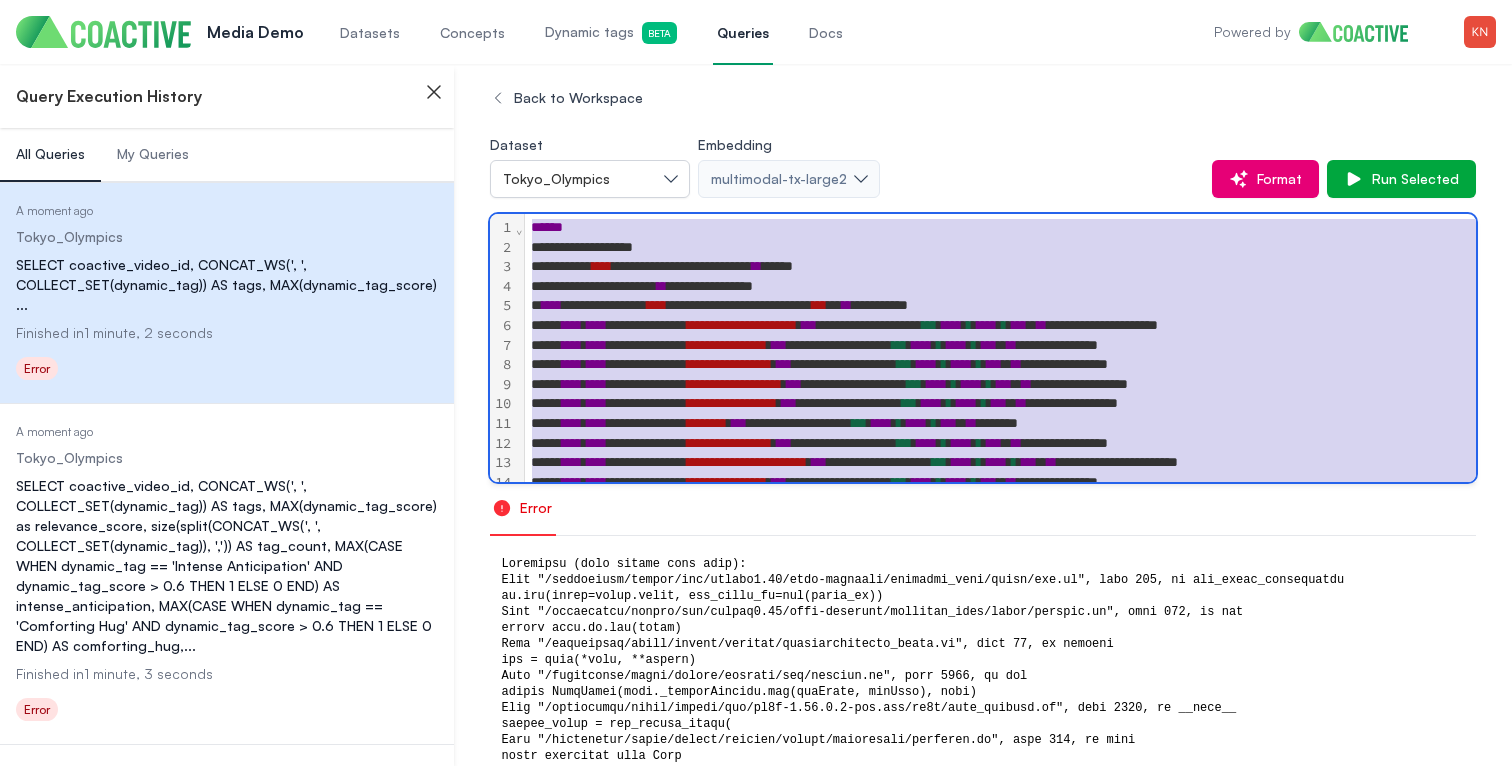 scroll, scrollTop: 249, scrollLeft: 0, axis: vertical 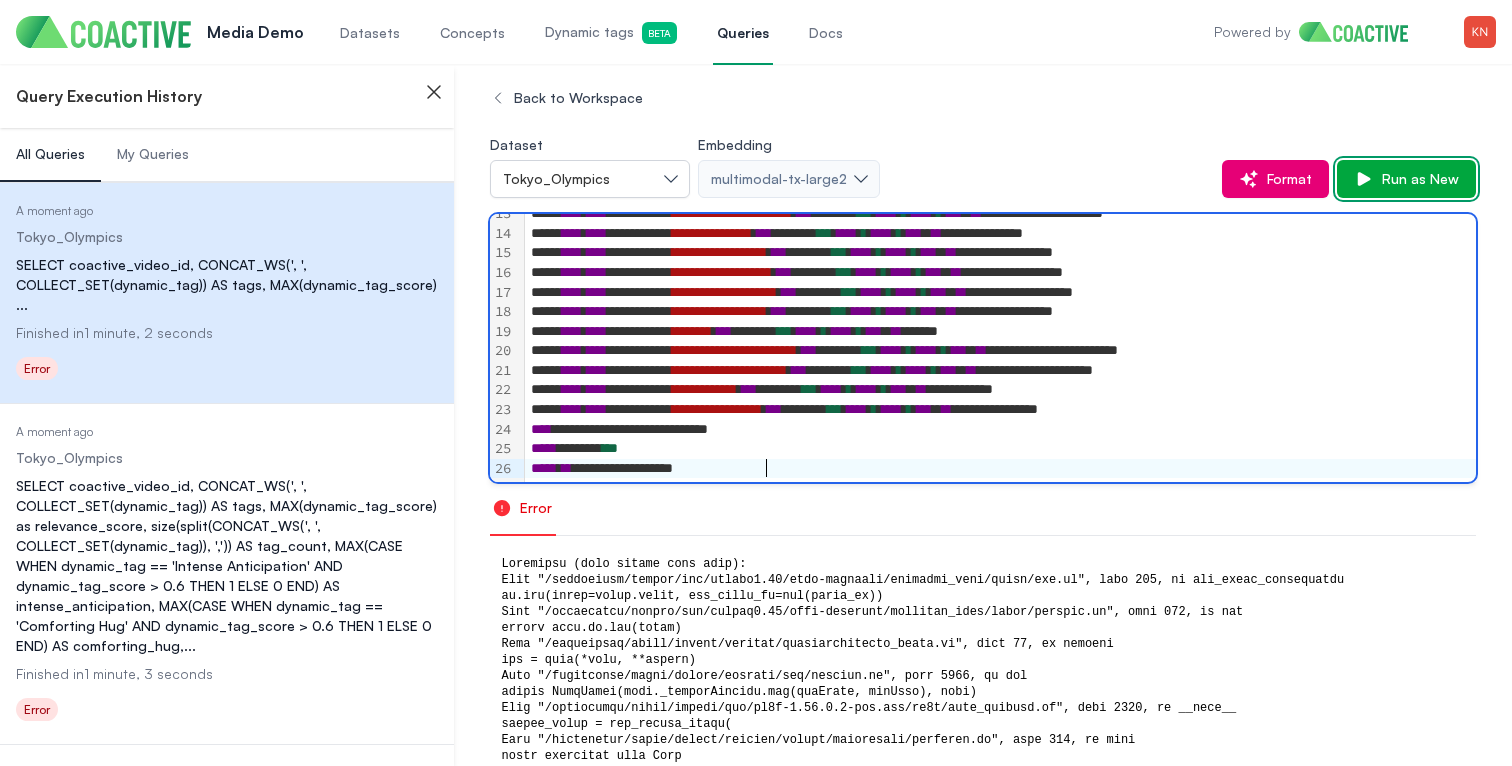 click on "Run as New" at bounding box center (1416, 179) 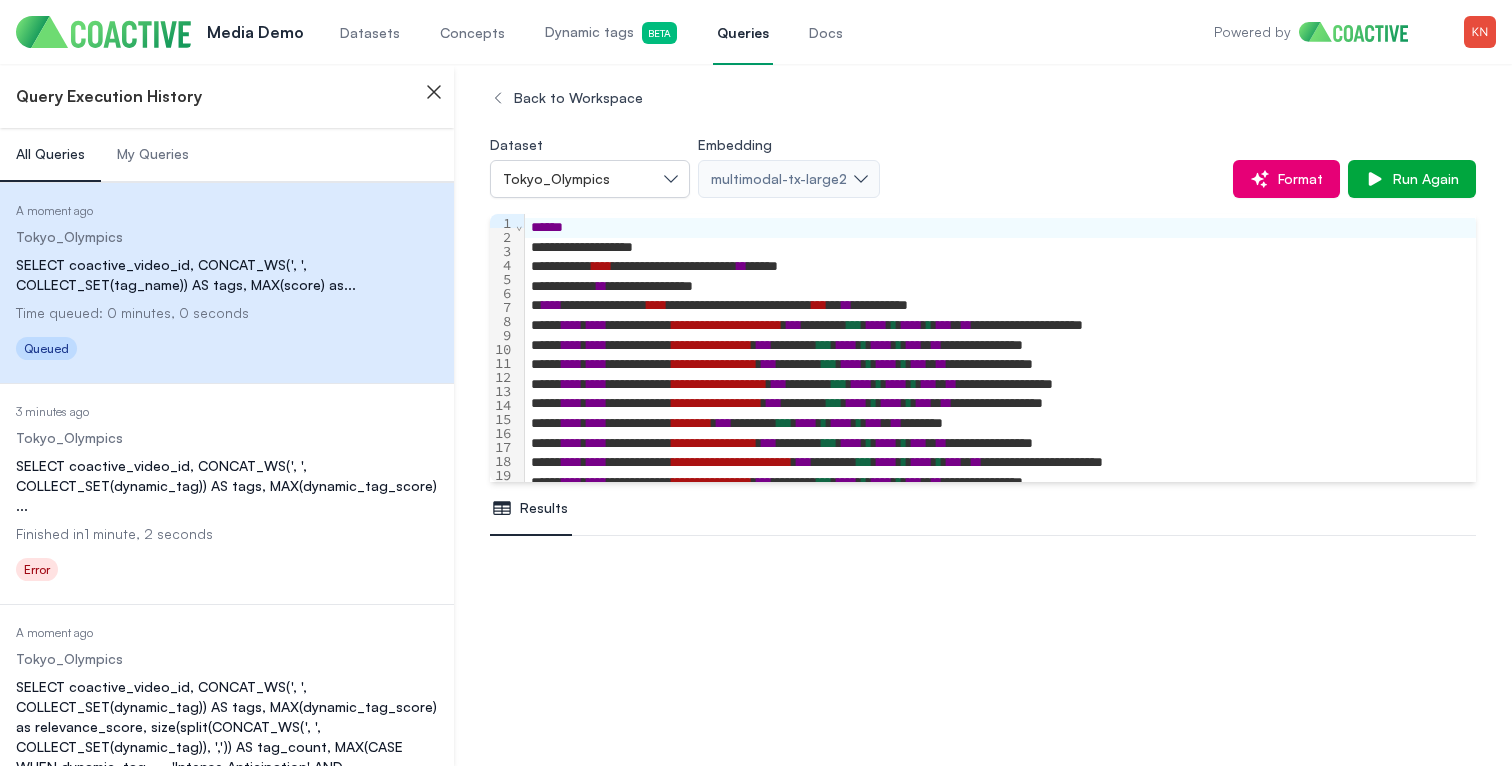 scroll, scrollTop: 354, scrollLeft: 0, axis: vertical 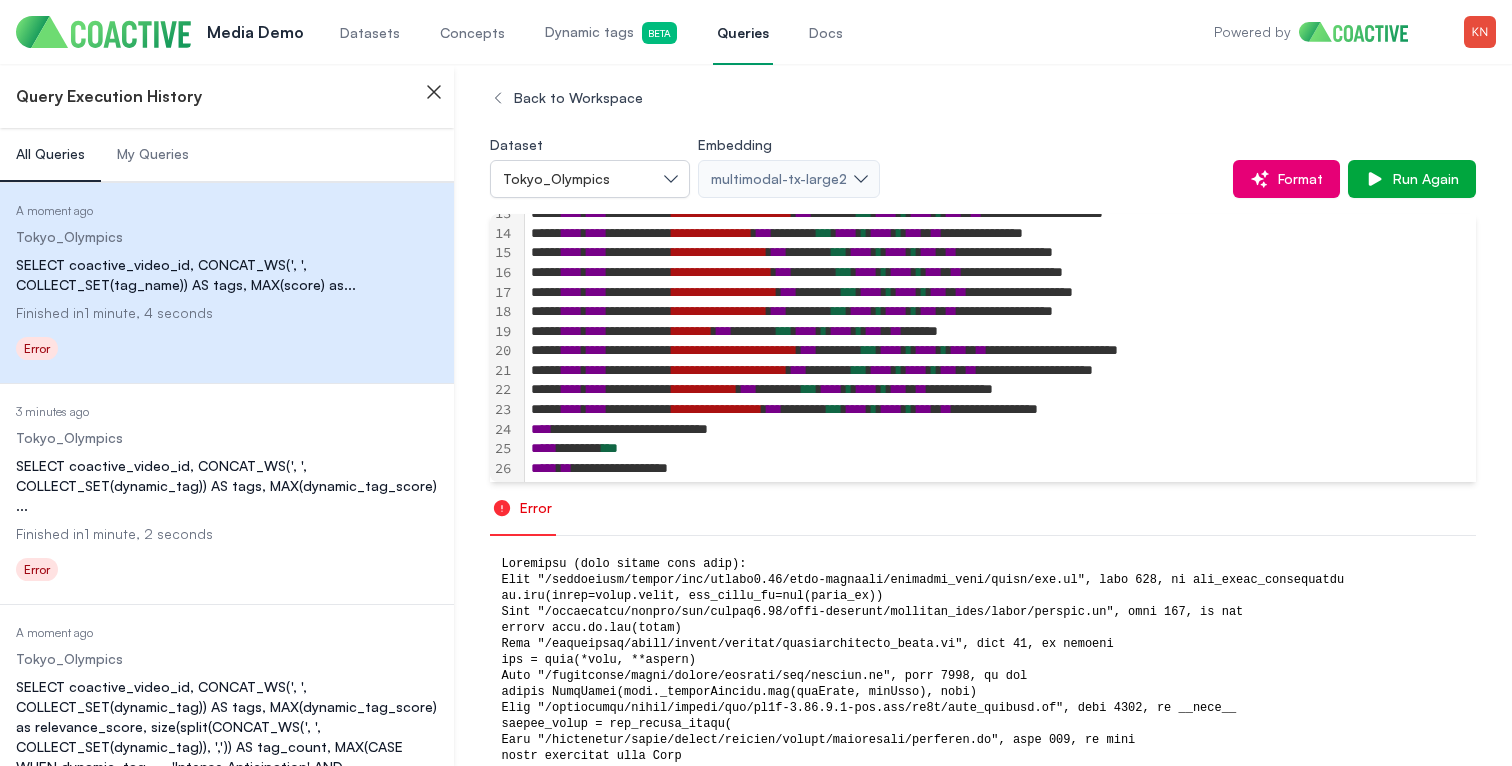 click on "**********" at bounding box center (1020, 430) 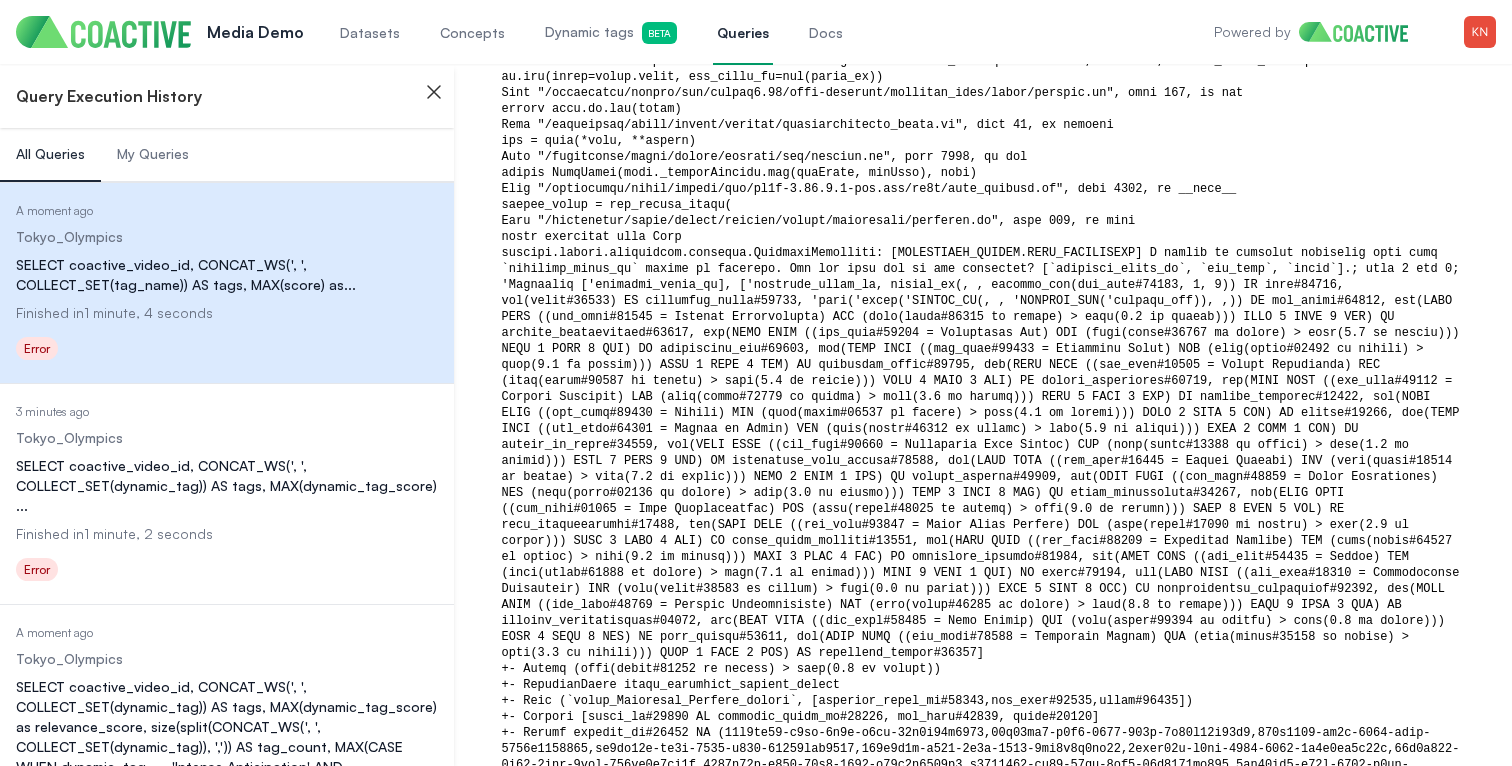 scroll, scrollTop: 0, scrollLeft: 0, axis: both 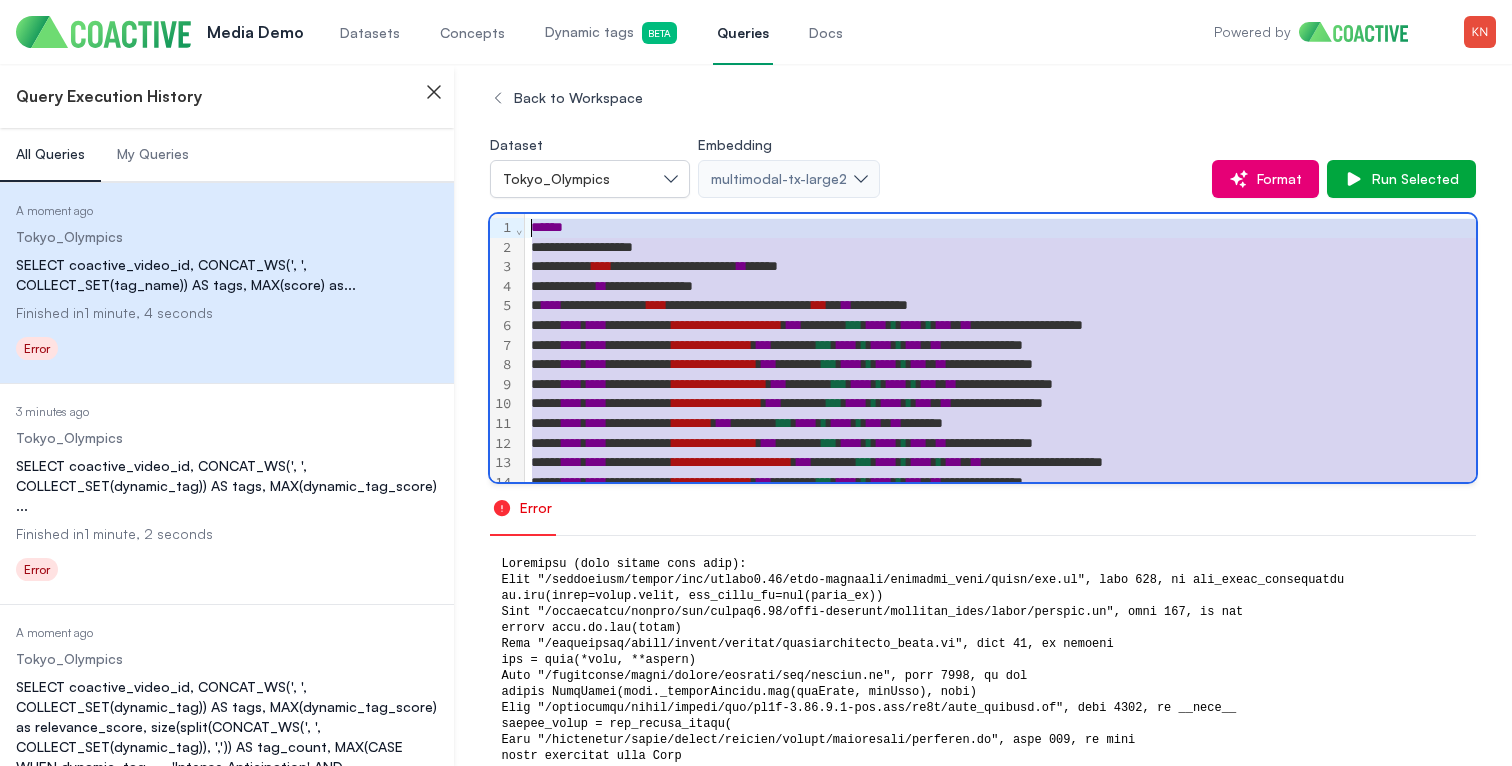 drag, startPoint x: 755, startPoint y: 473, endPoint x: 502, endPoint y: 180, distance: 387.11496 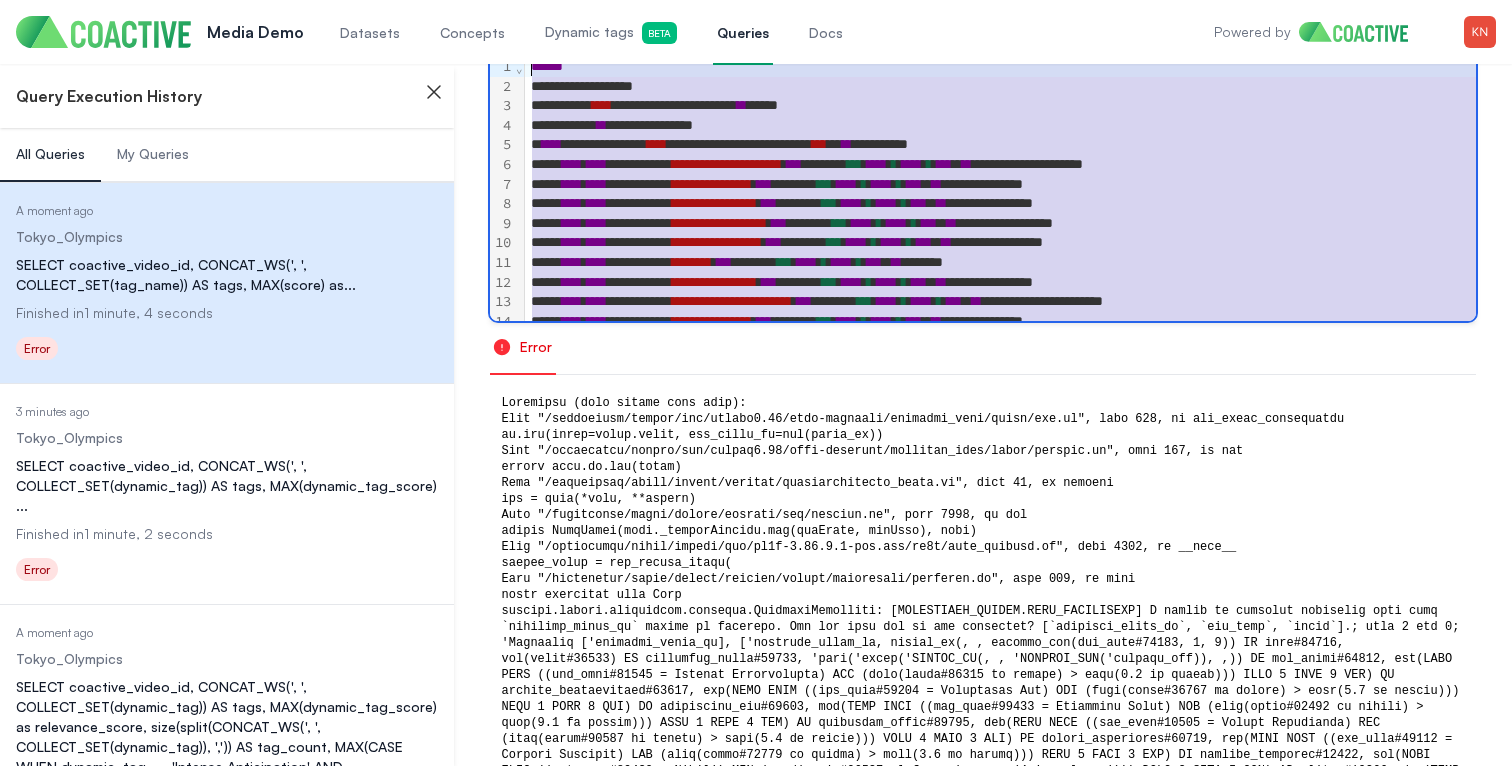 scroll, scrollTop: 286, scrollLeft: 0, axis: vertical 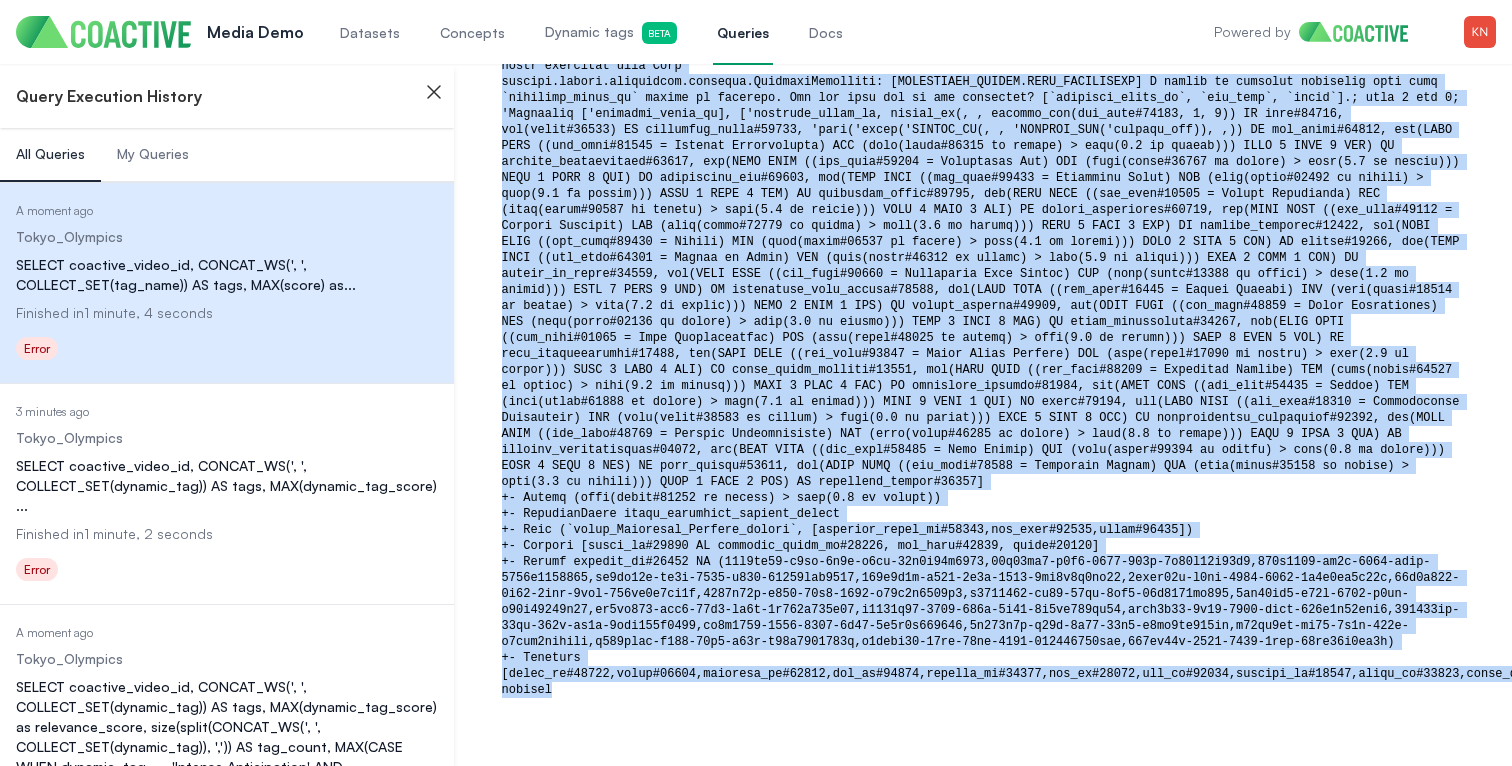 drag, startPoint x: 504, startPoint y: 279, endPoint x: 831, endPoint y: 675, distance: 513.5611 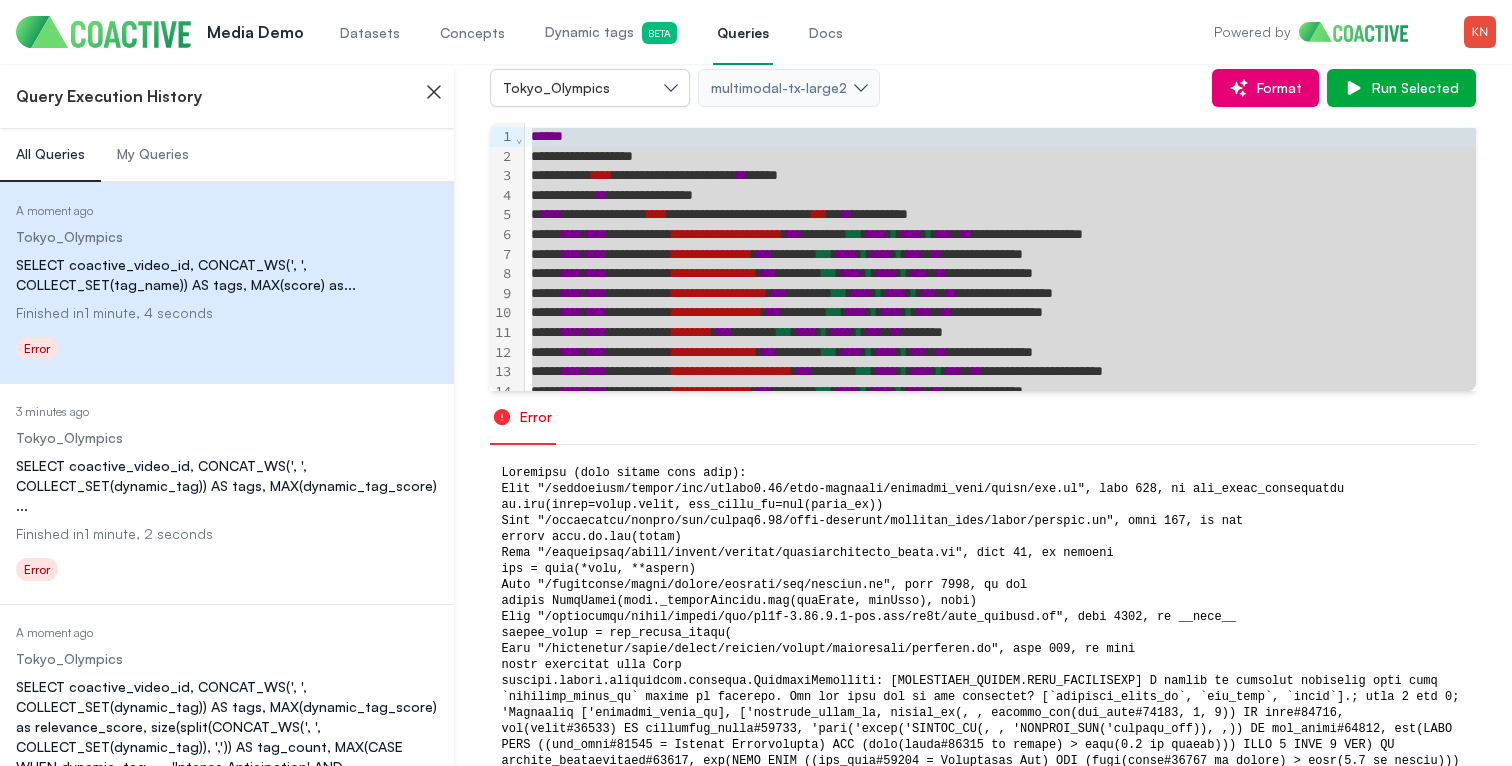 scroll, scrollTop: 0, scrollLeft: 0, axis: both 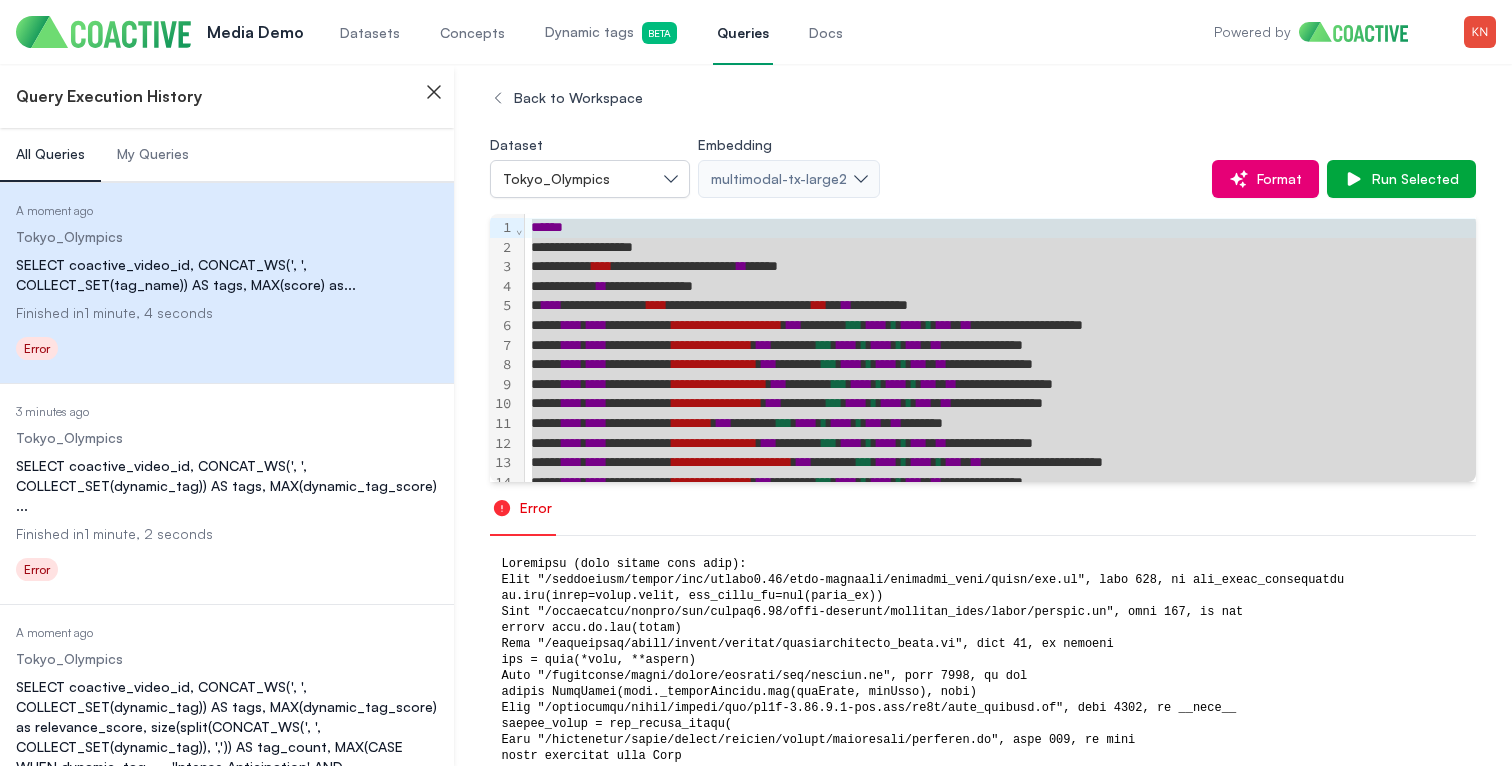 click on "**********" at bounding box center [714, 364] 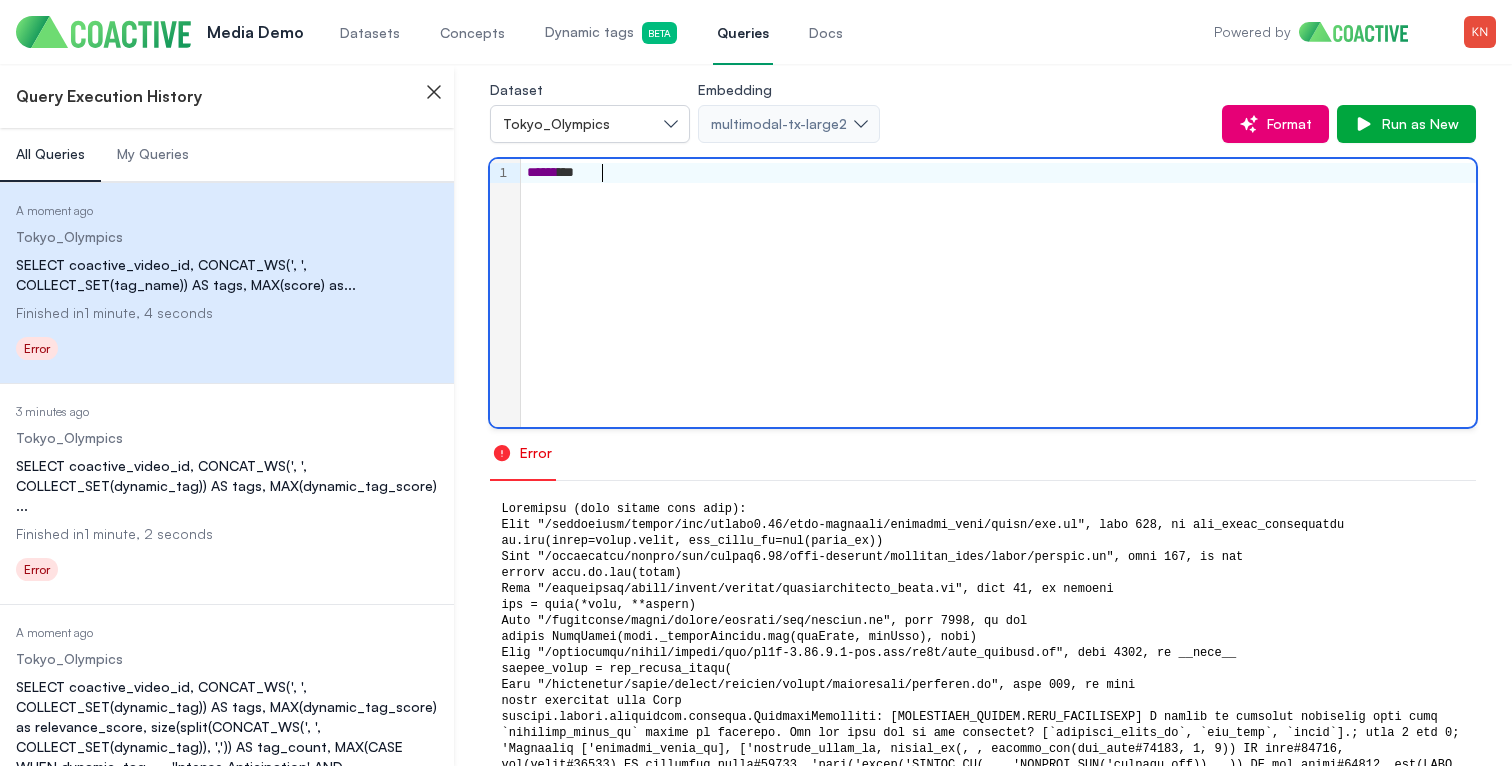 scroll, scrollTop: 53, scrollLeft: 0, axis: vertical 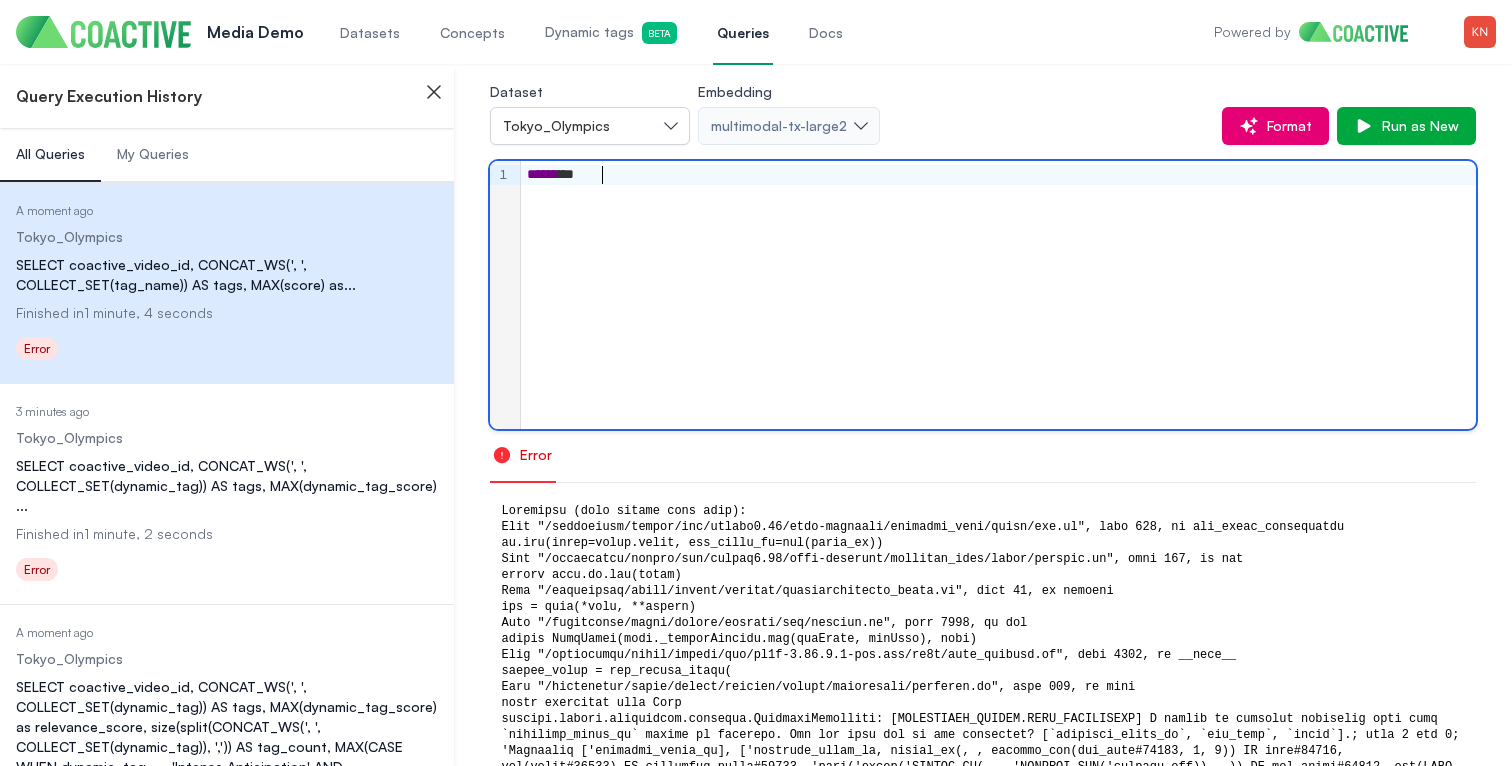 click on "****** *" at bounding box center [998, 295] 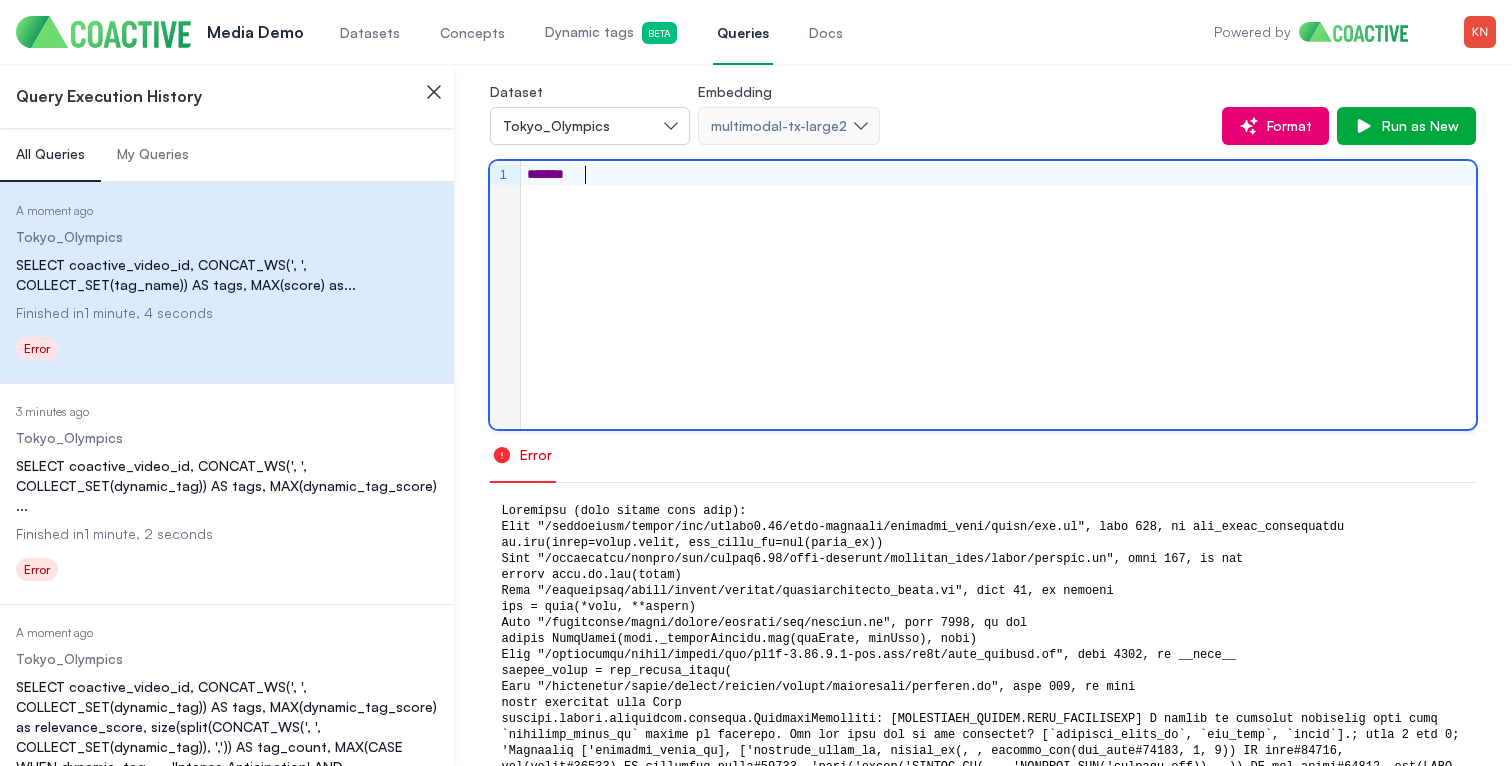 scroll, scrollTop: 249, scrollLeft: 0, axis: vertical 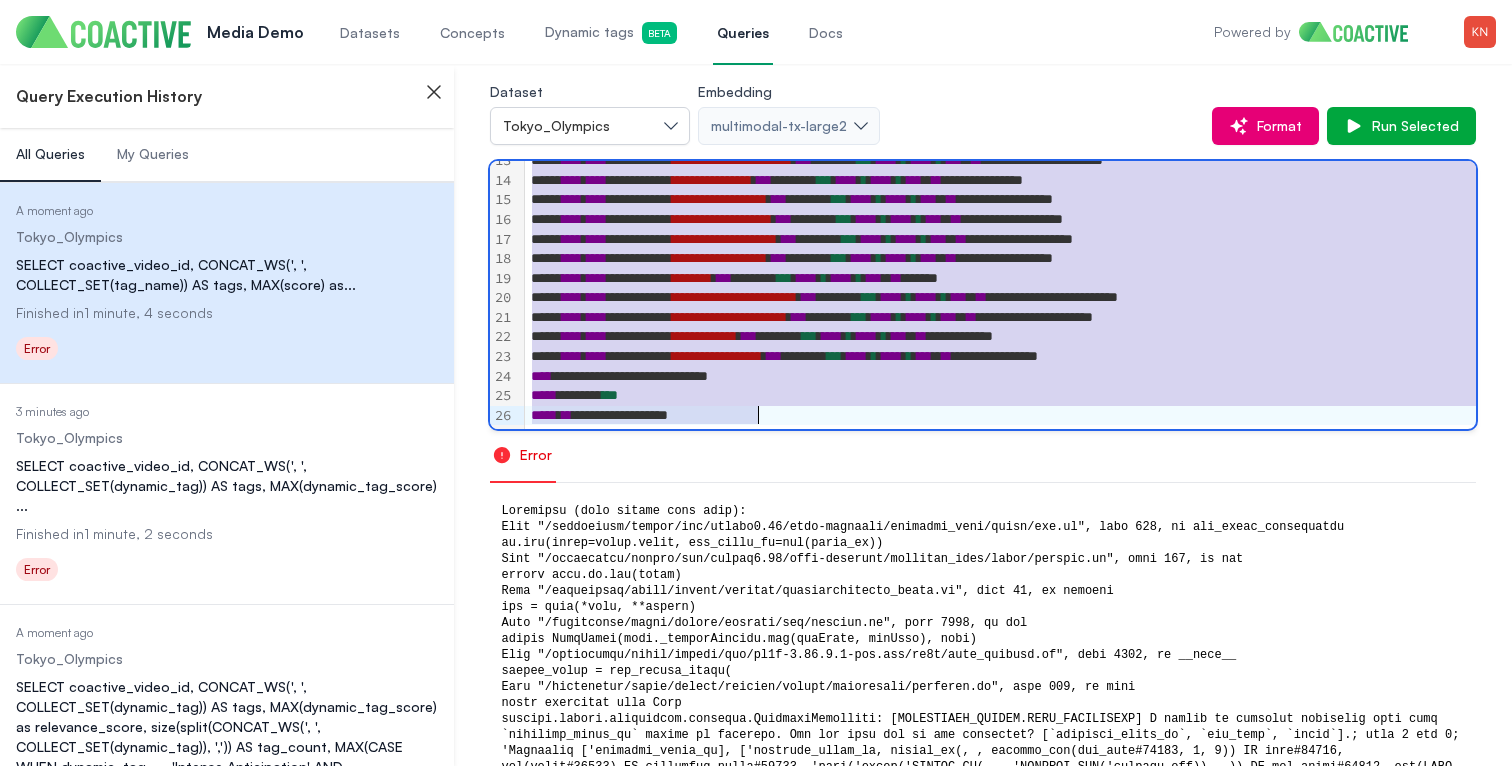 click on "***** ******* ***" at bounding box center [1020, 396] 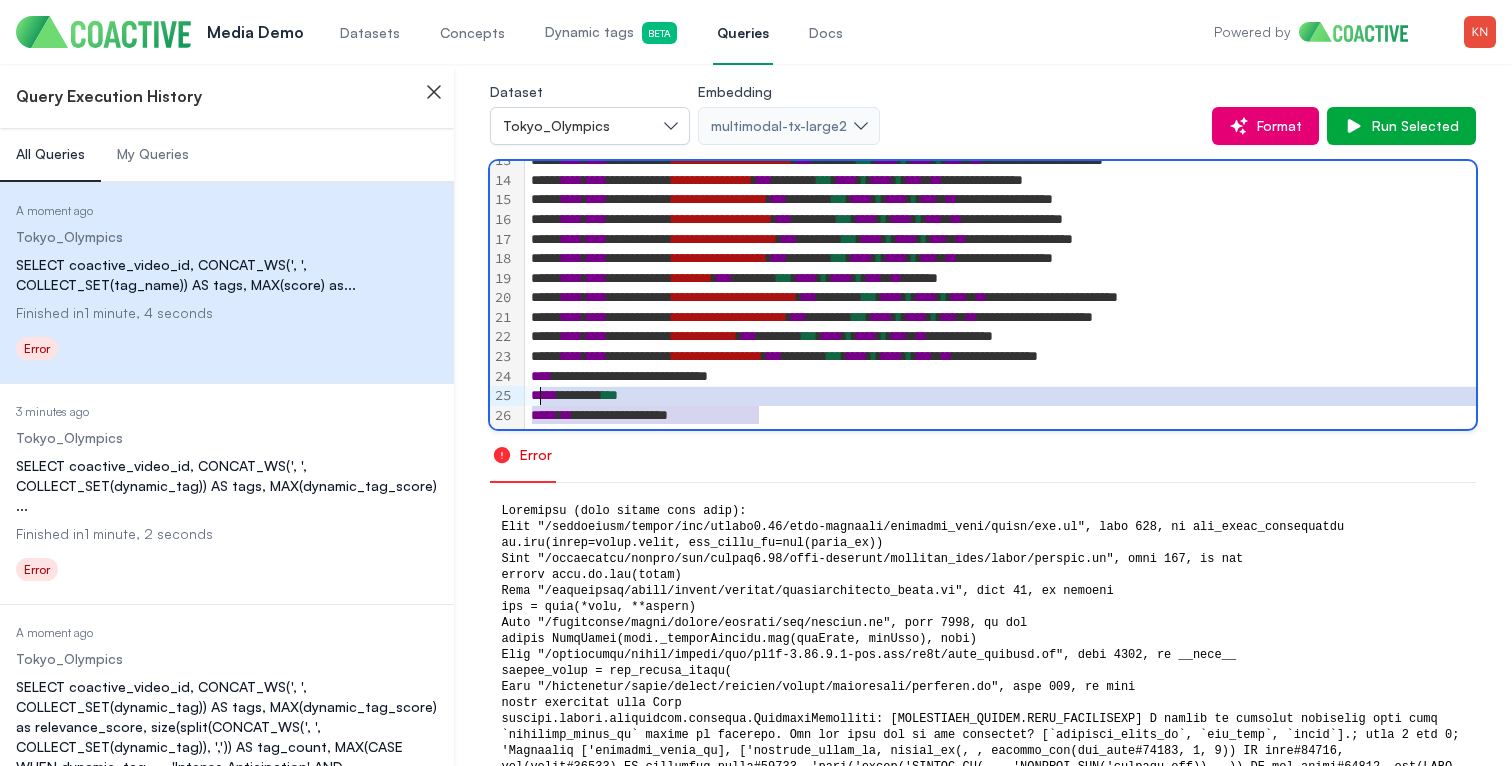 drag, startPoint x: 758, startPoint y: 414, endPoint x: 532, endPoint y: 398, distance: 226.56566 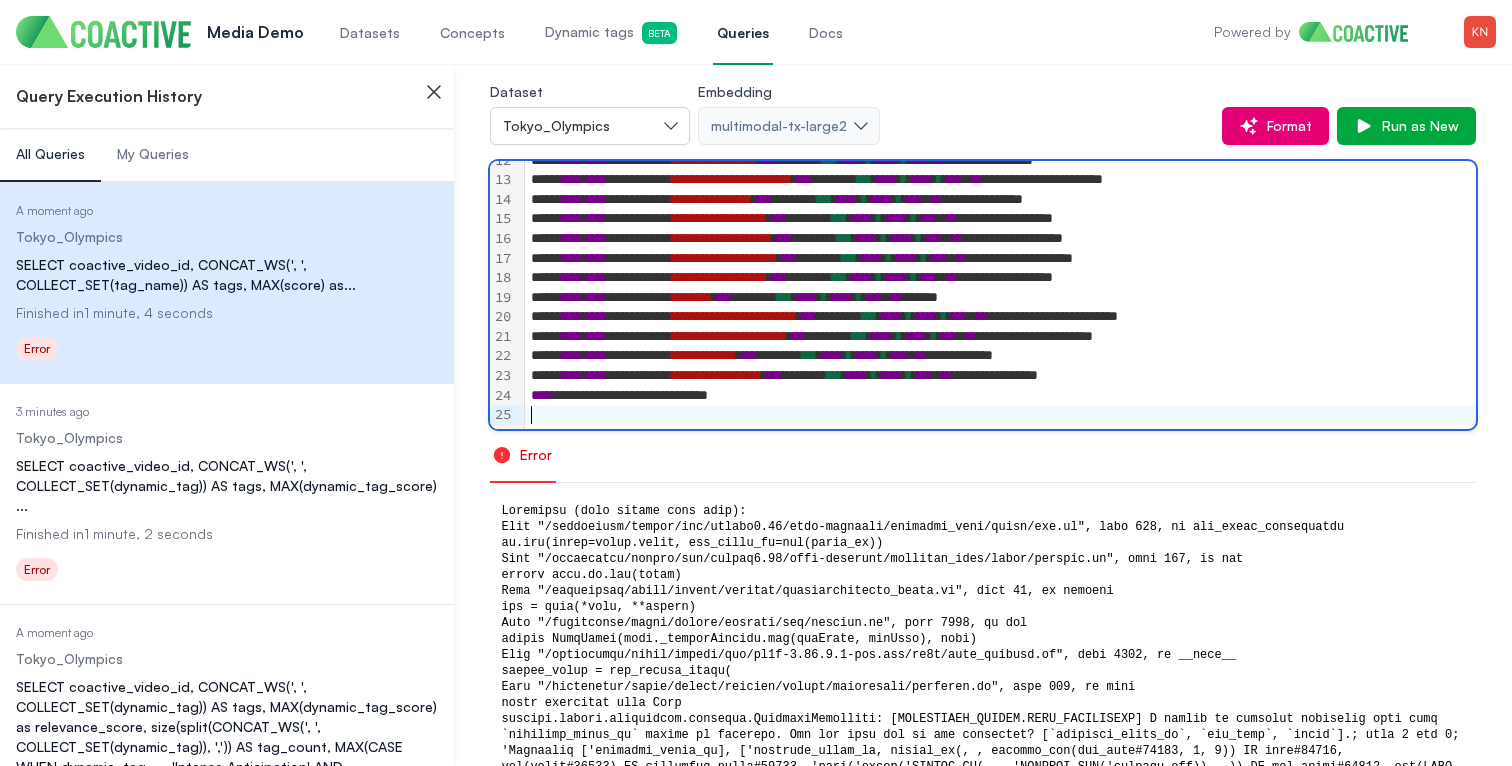 scroll, scrollTop: 230, scrollLeft: 0, axis: vertical 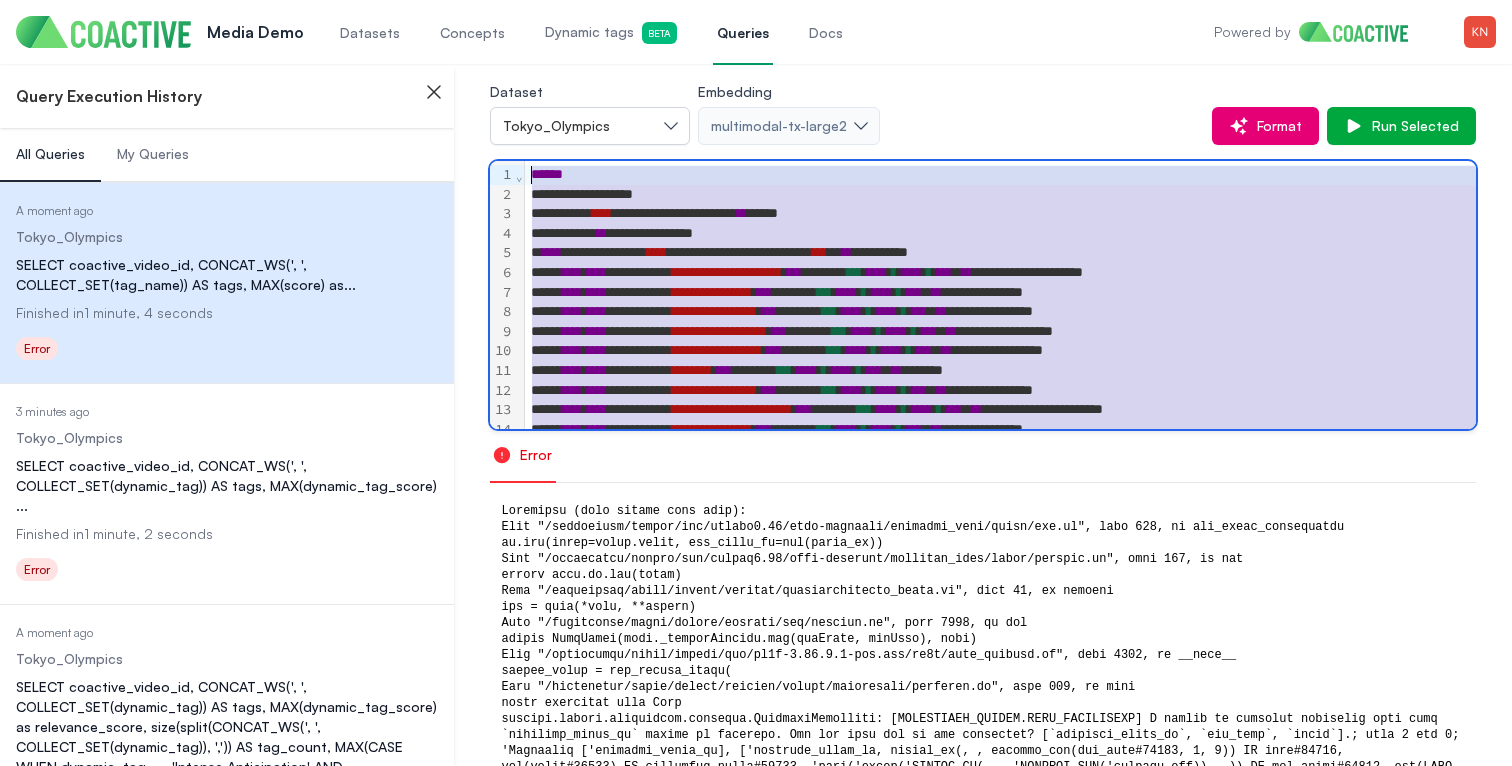 drag, startPoint x: 1382, startPoint y: 369, endPoint x: 512, endPoint y: 0, distance: 945.01904 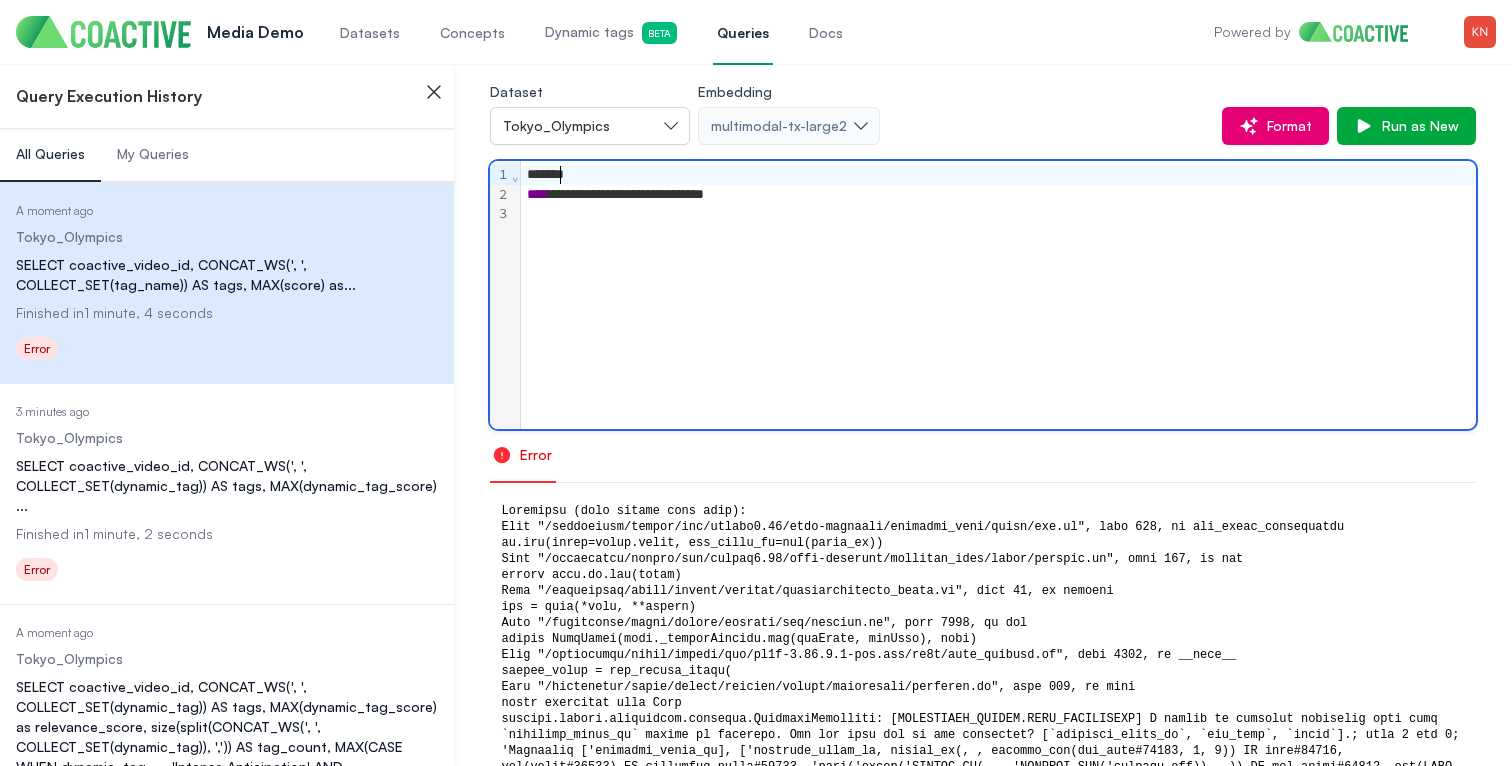 click on "*******" at bounding box center (998, 175) 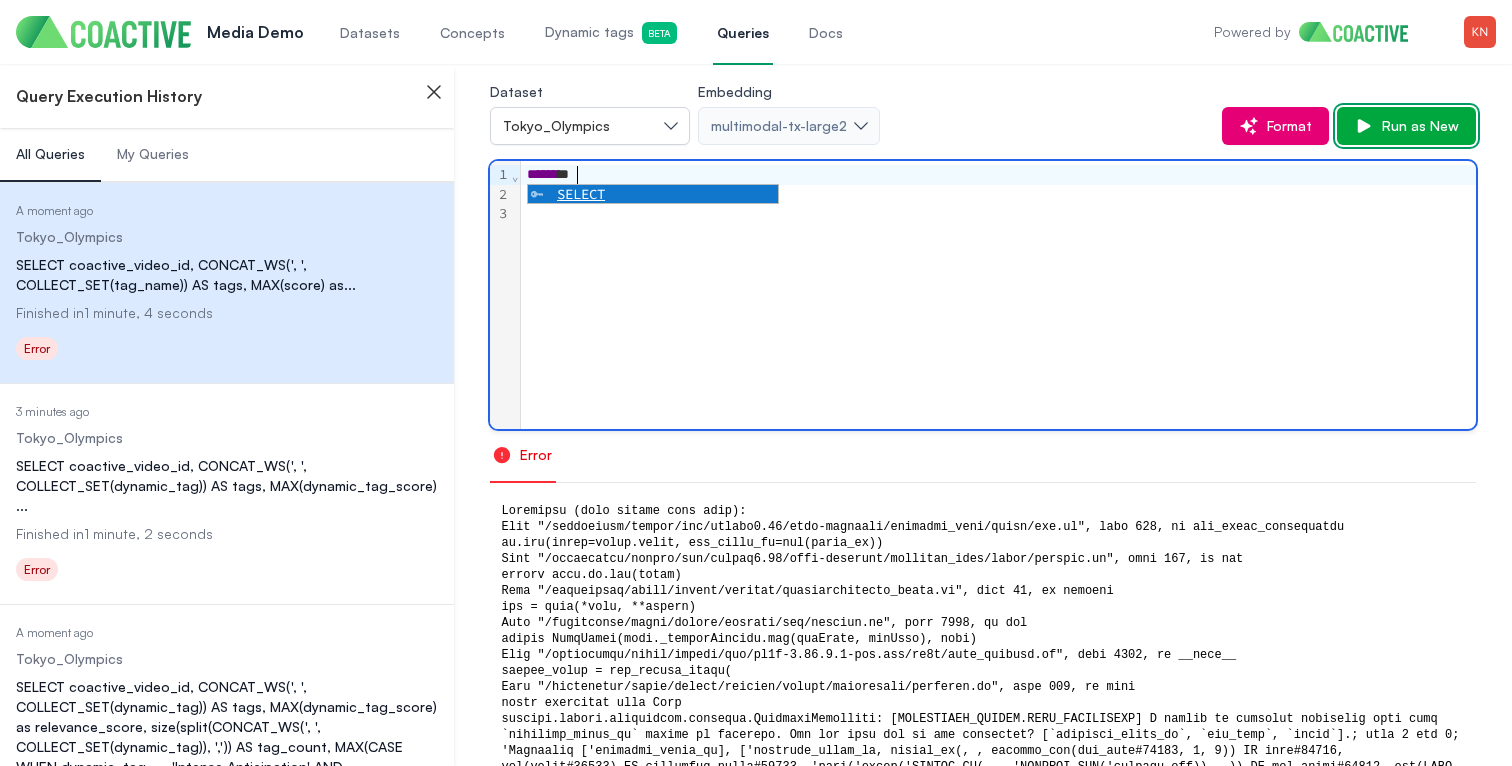 click on "Run as New" at bounding box center [1416, 126] 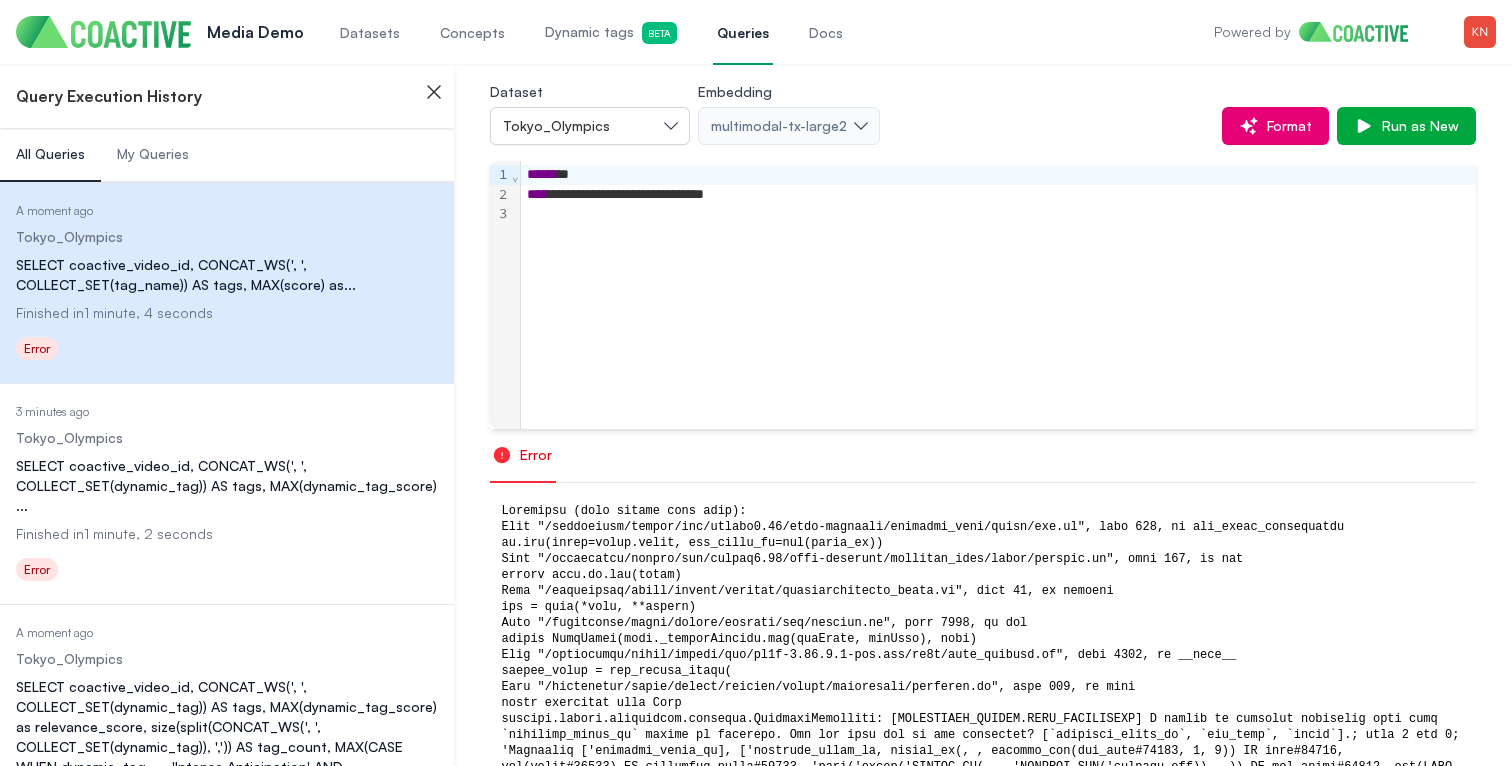 scroll, scrollTop: 0, scrollLeft: 0, axis: both 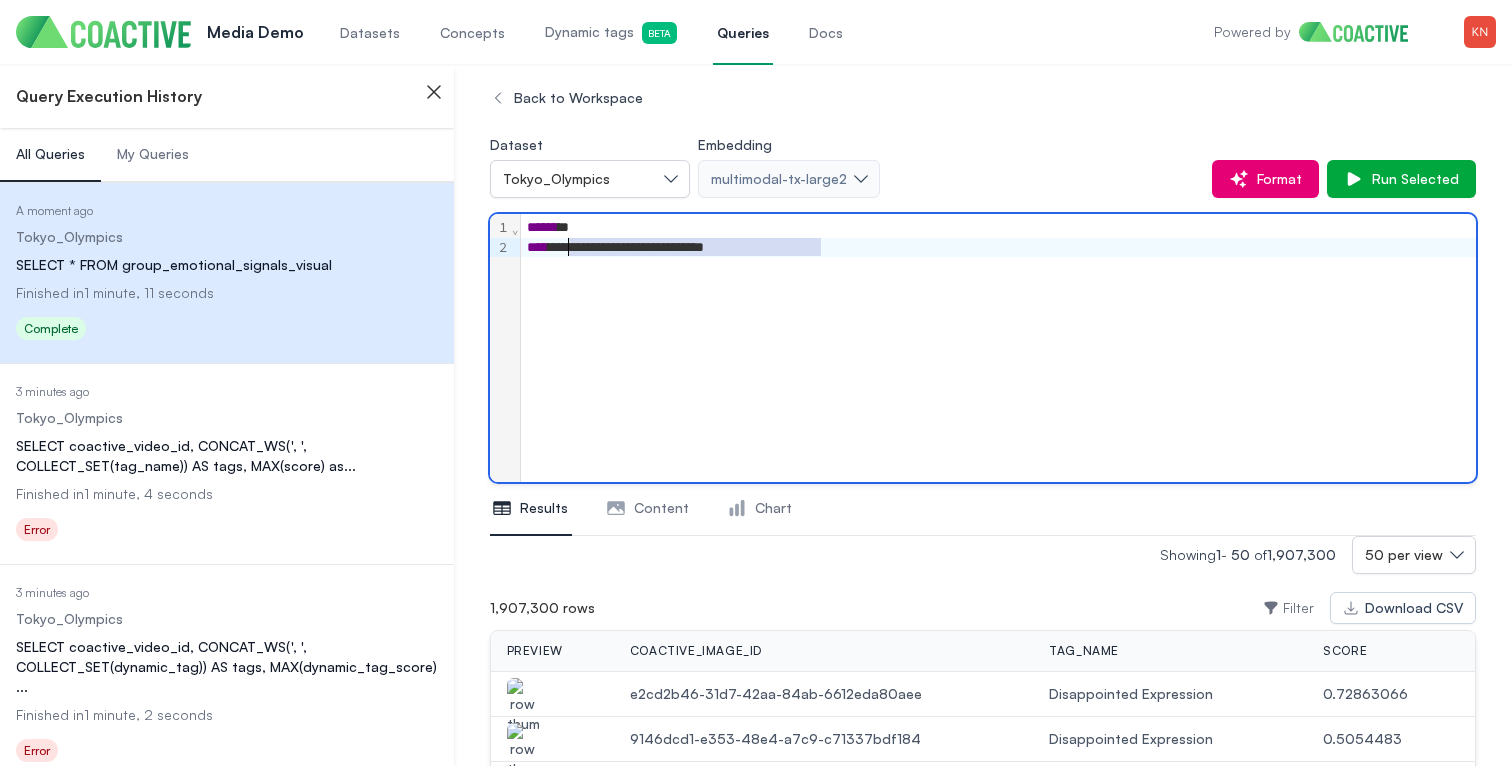 drag, startPoint x: 820, startPoint y: 242, endPoint x: 570, endPoint y: 251, distance: 250.16194 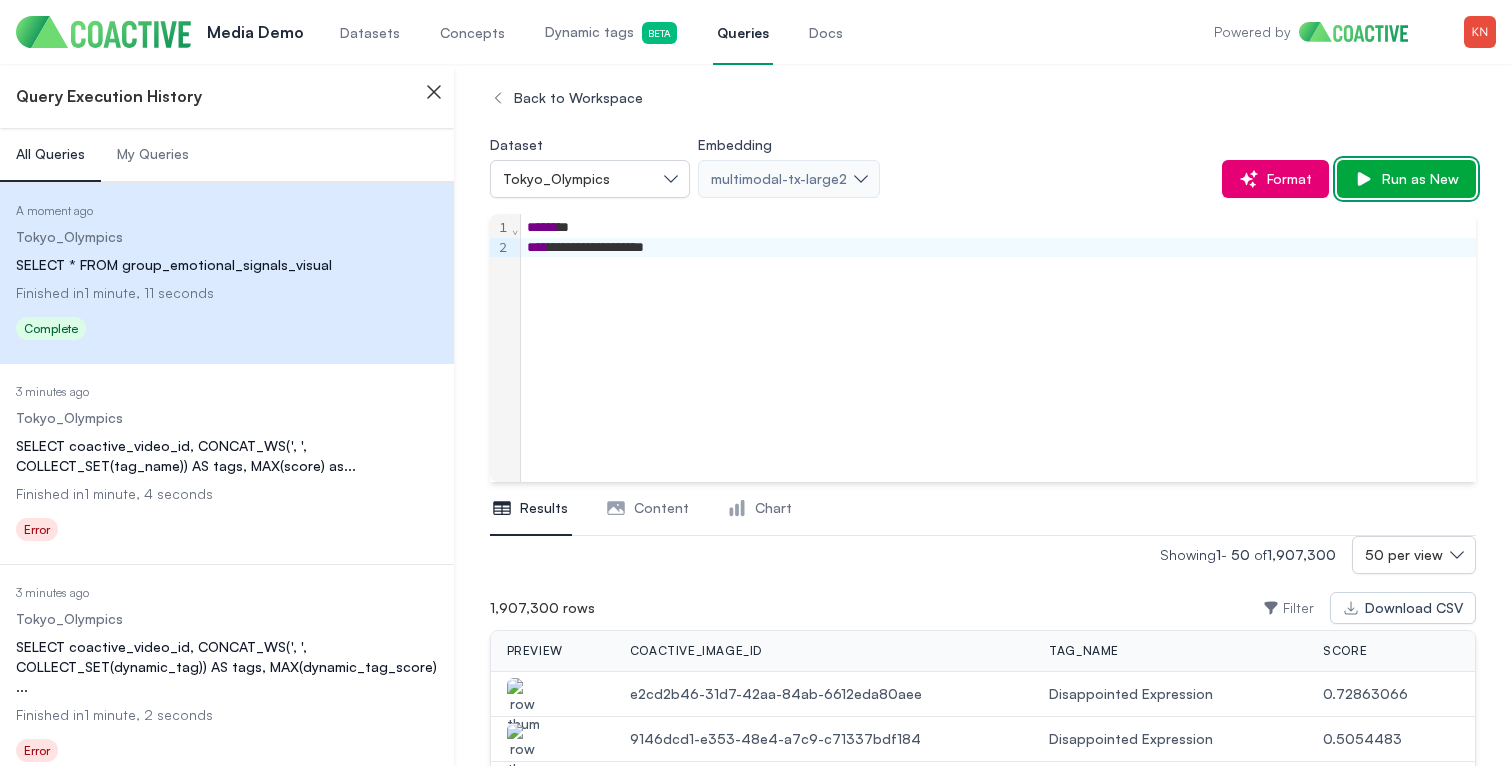 click 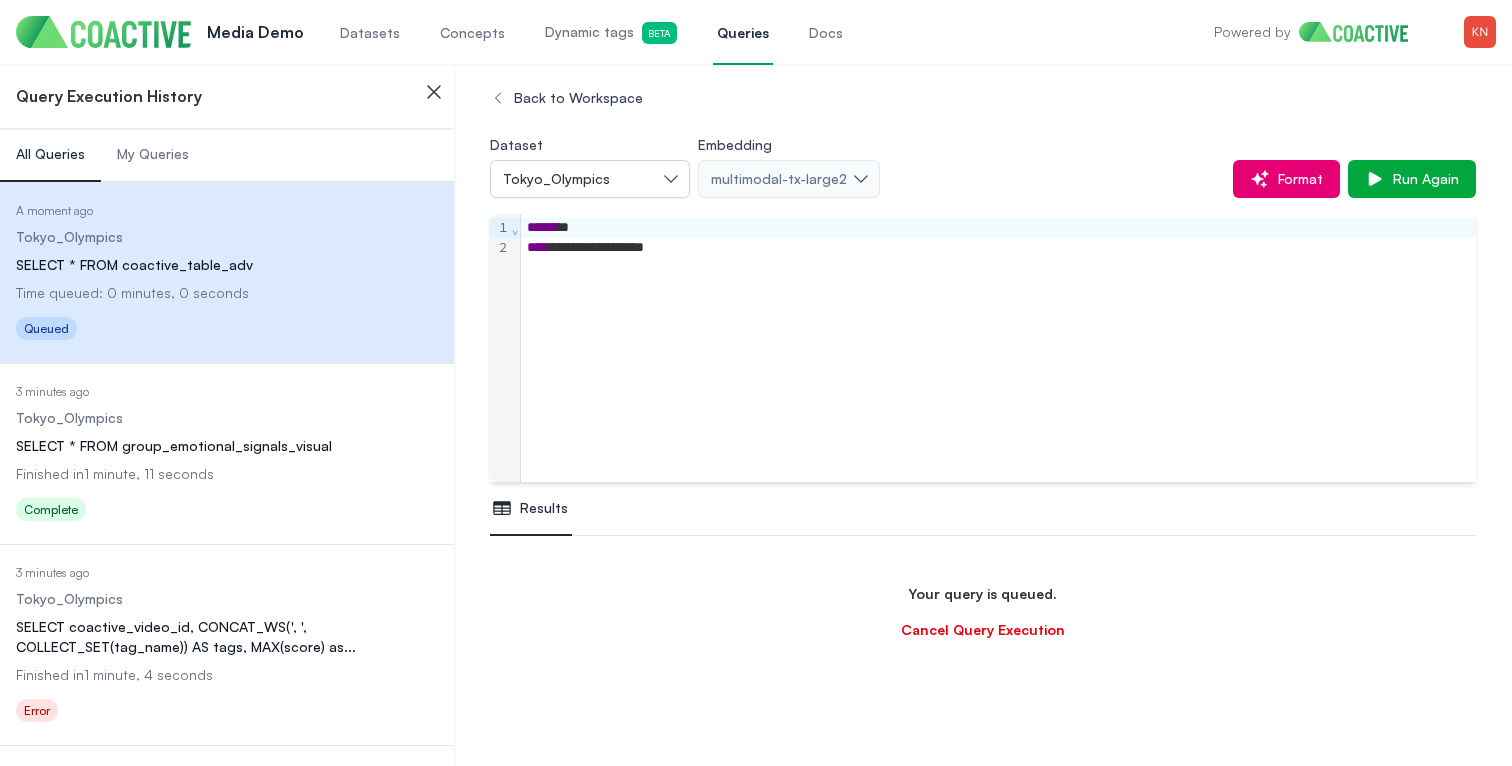 scroll, scrollTop: 590, scrollLeft: 0, axis: vertical 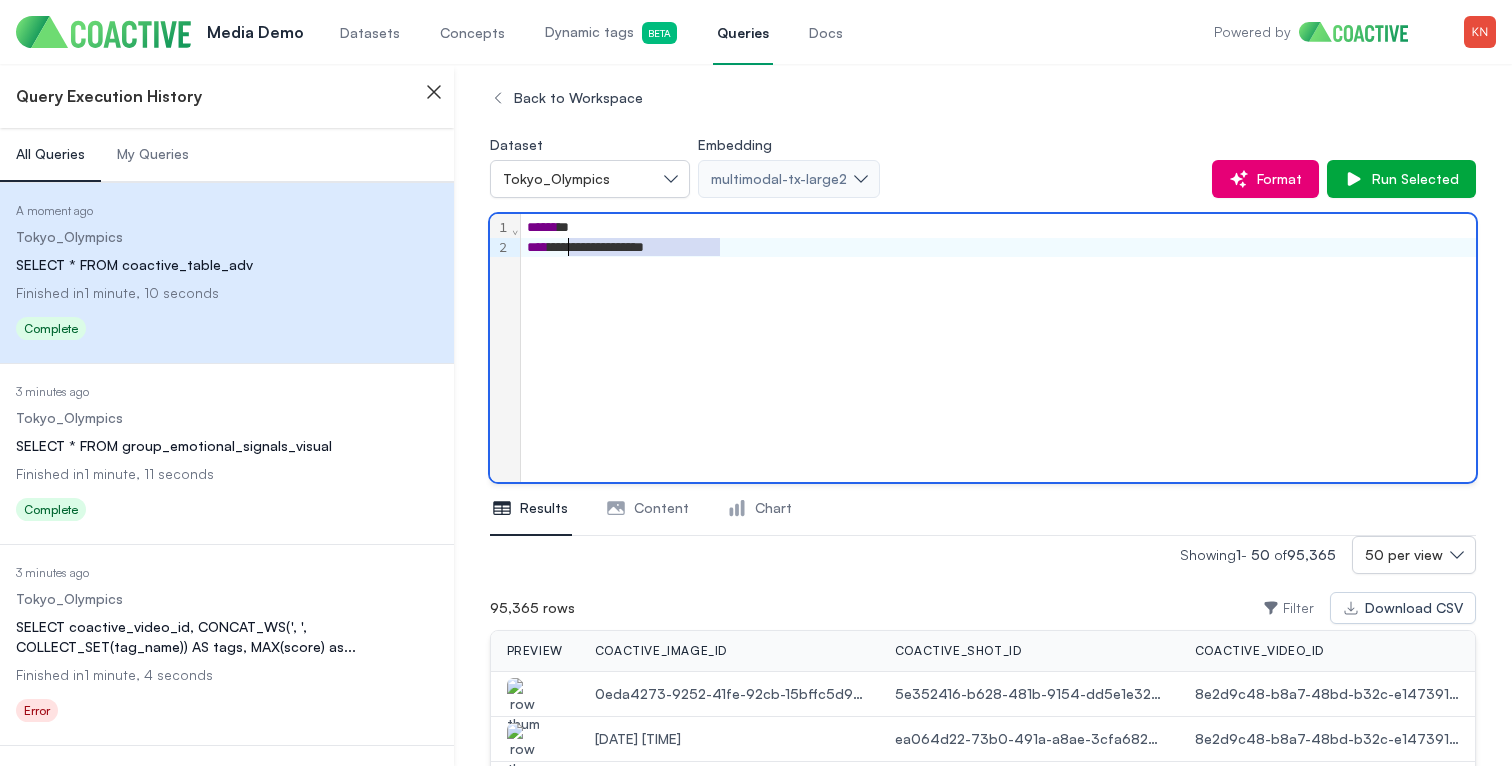 drag, startPoint x: 747, startPoint y: 258, endPoint x: 573, endPoint y: 249, distance: 174.2326 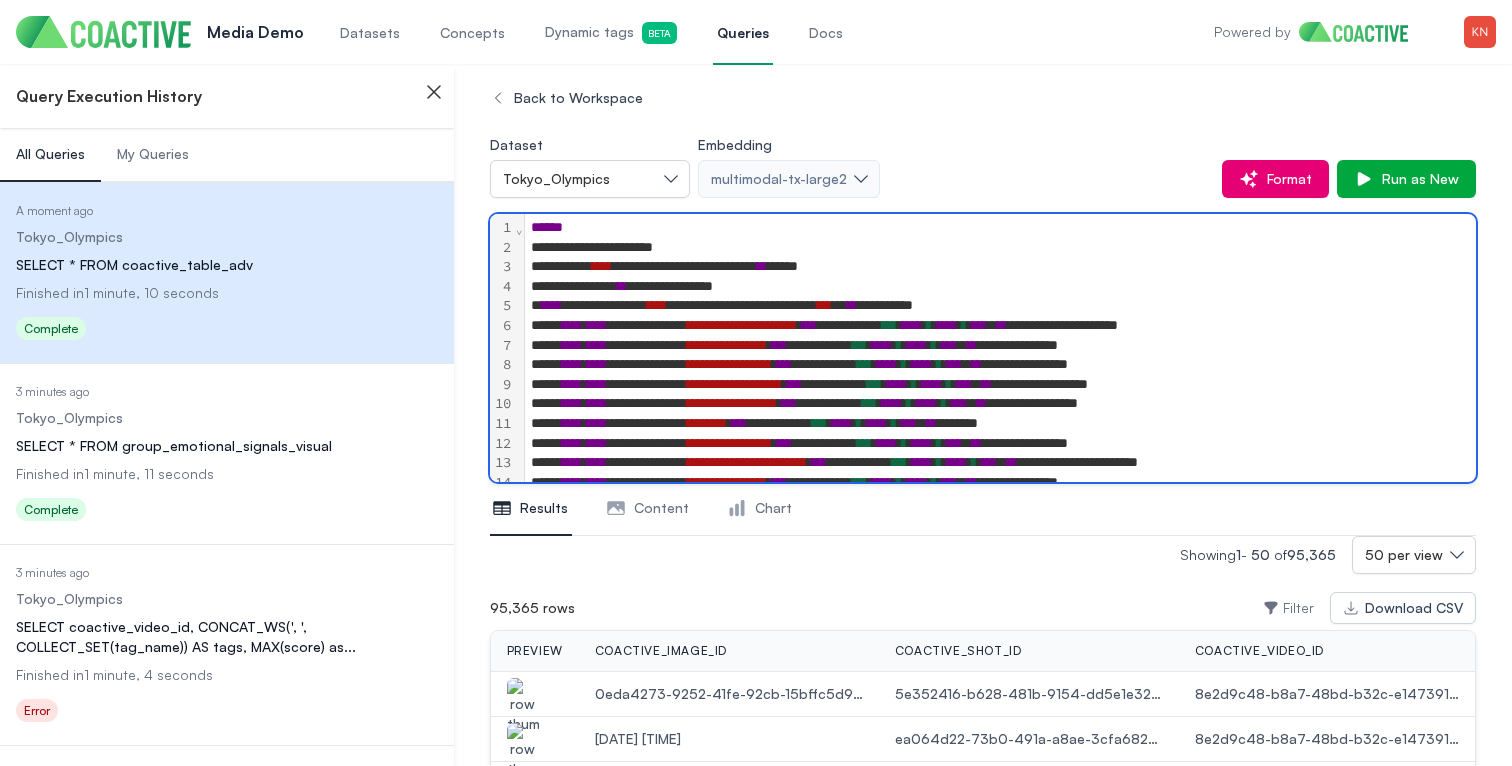 scroll, scrollTop: 308, scrollLeft: 0, axis: vertical 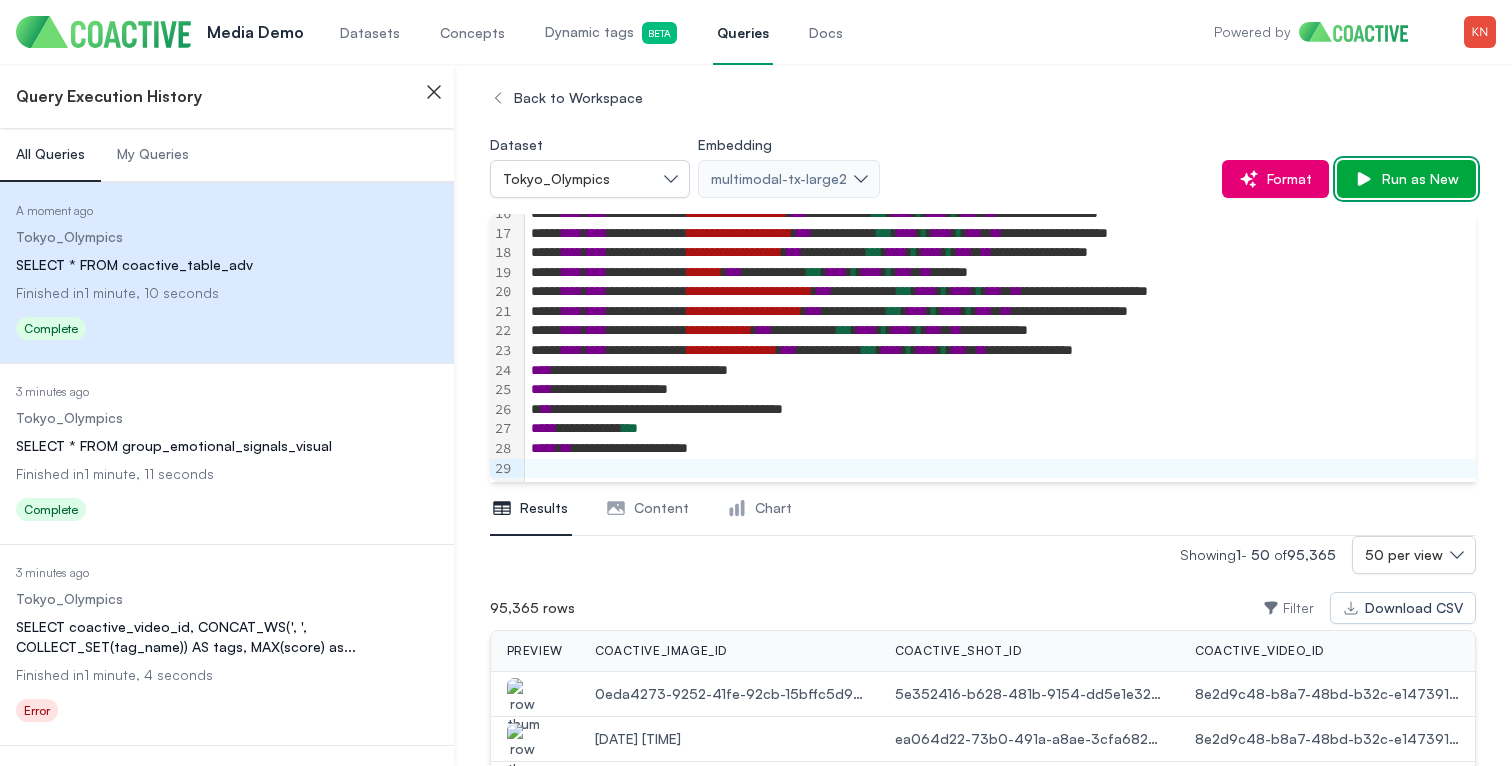 click on "Run as New" at bounding box center (1416, 179) 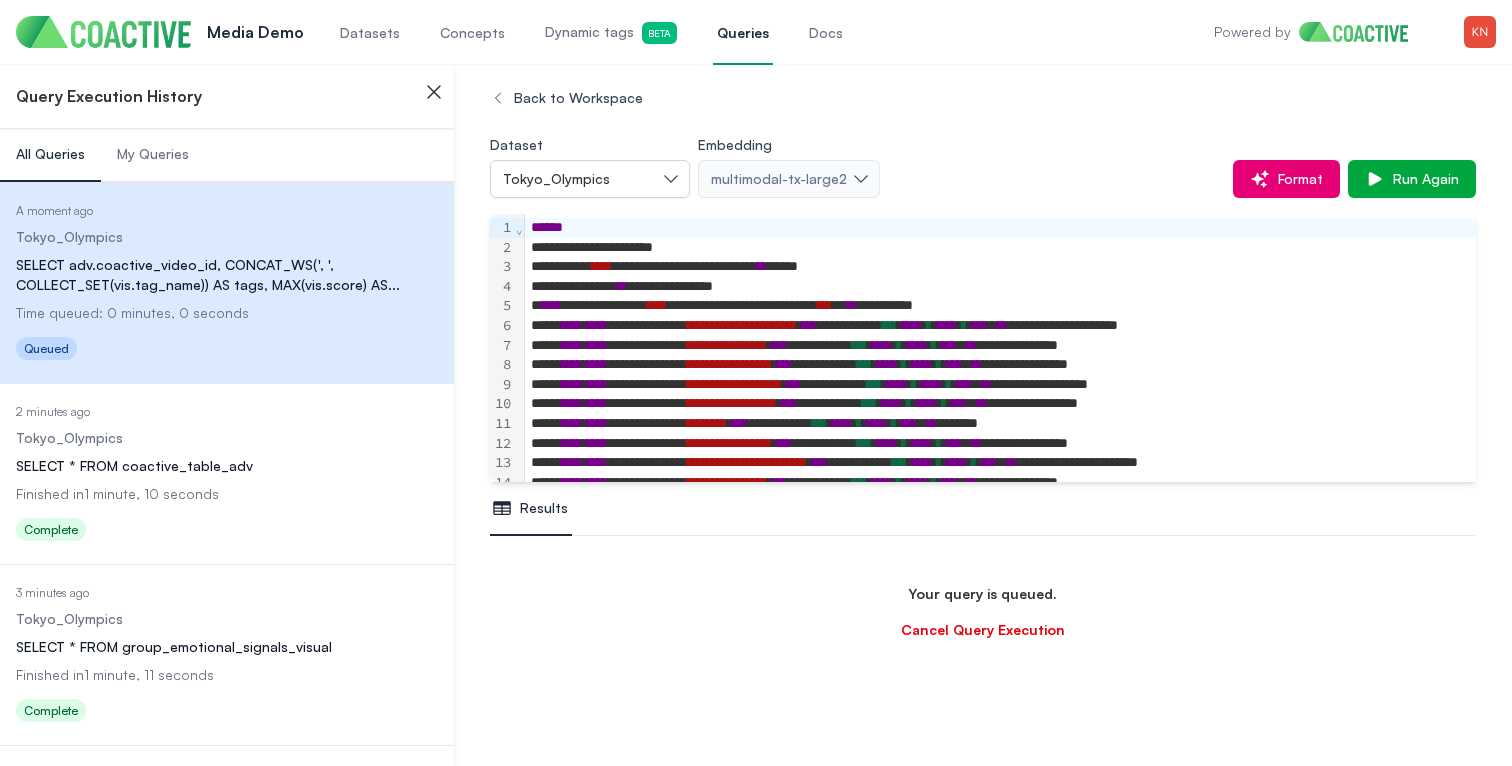 scroll, scrollTop: 708, scrollLeft: 0, axis: vertical 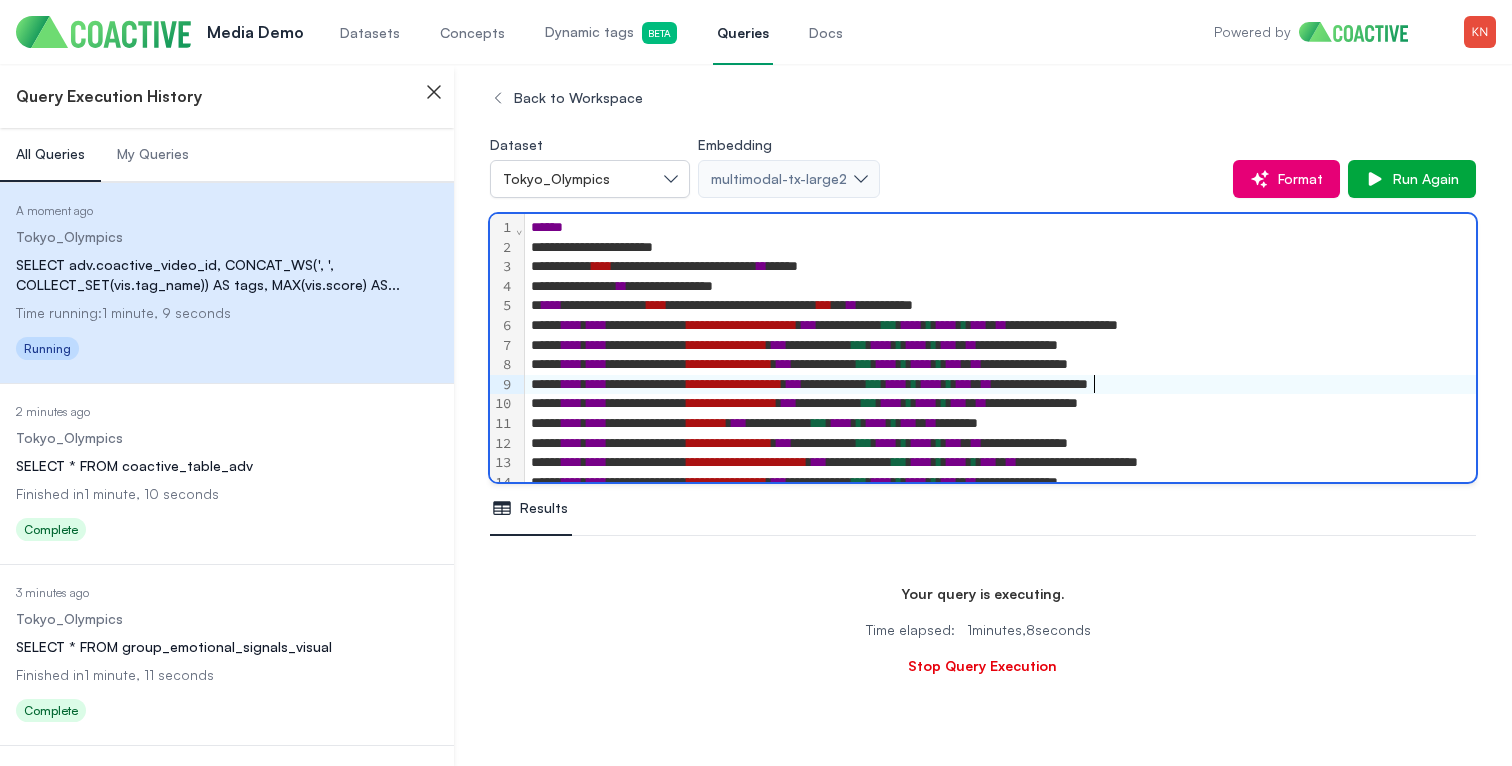 click on "***" at bounding box center (874, 384) 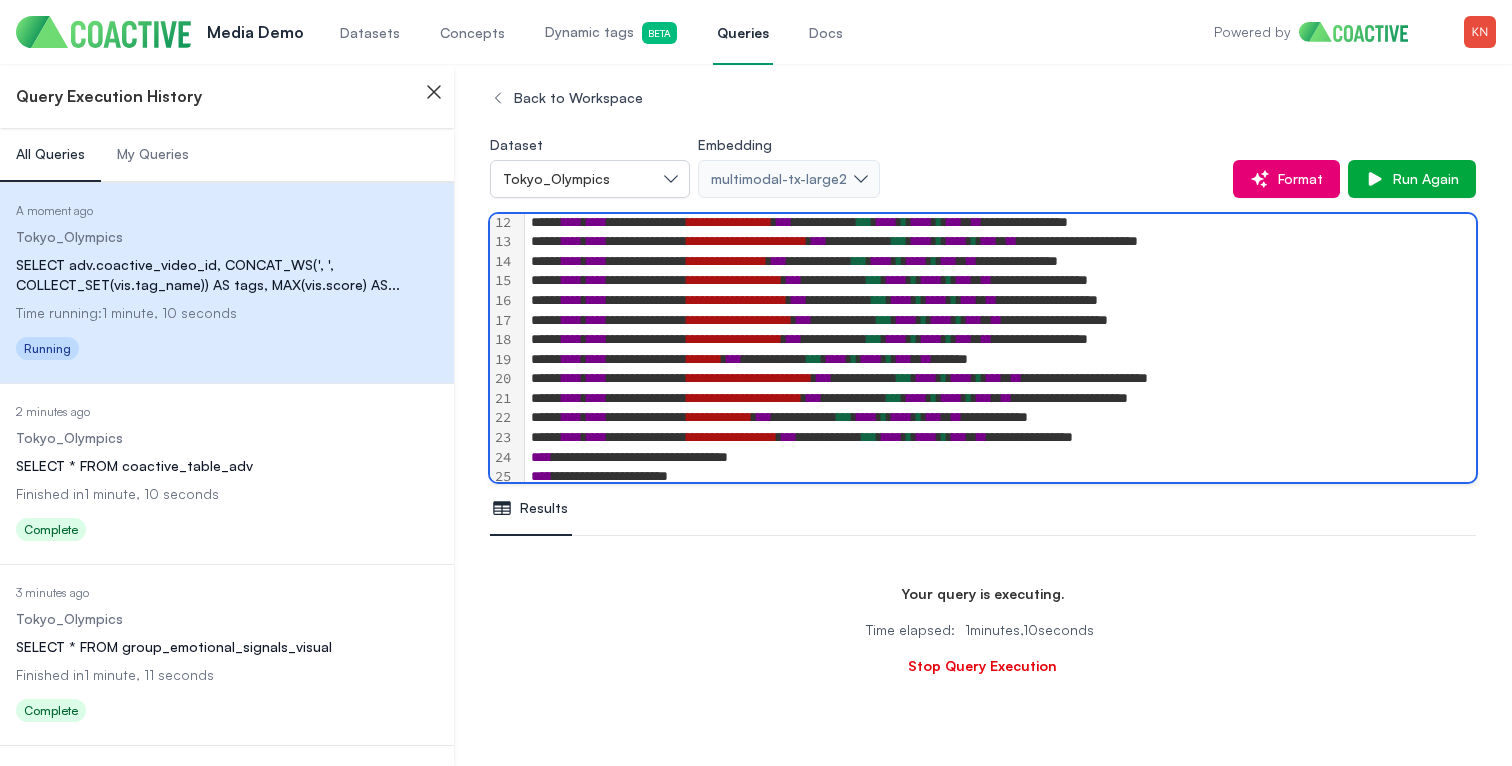 scroll, scrollTop: 289, scrollLeft: 0, axis: vertical 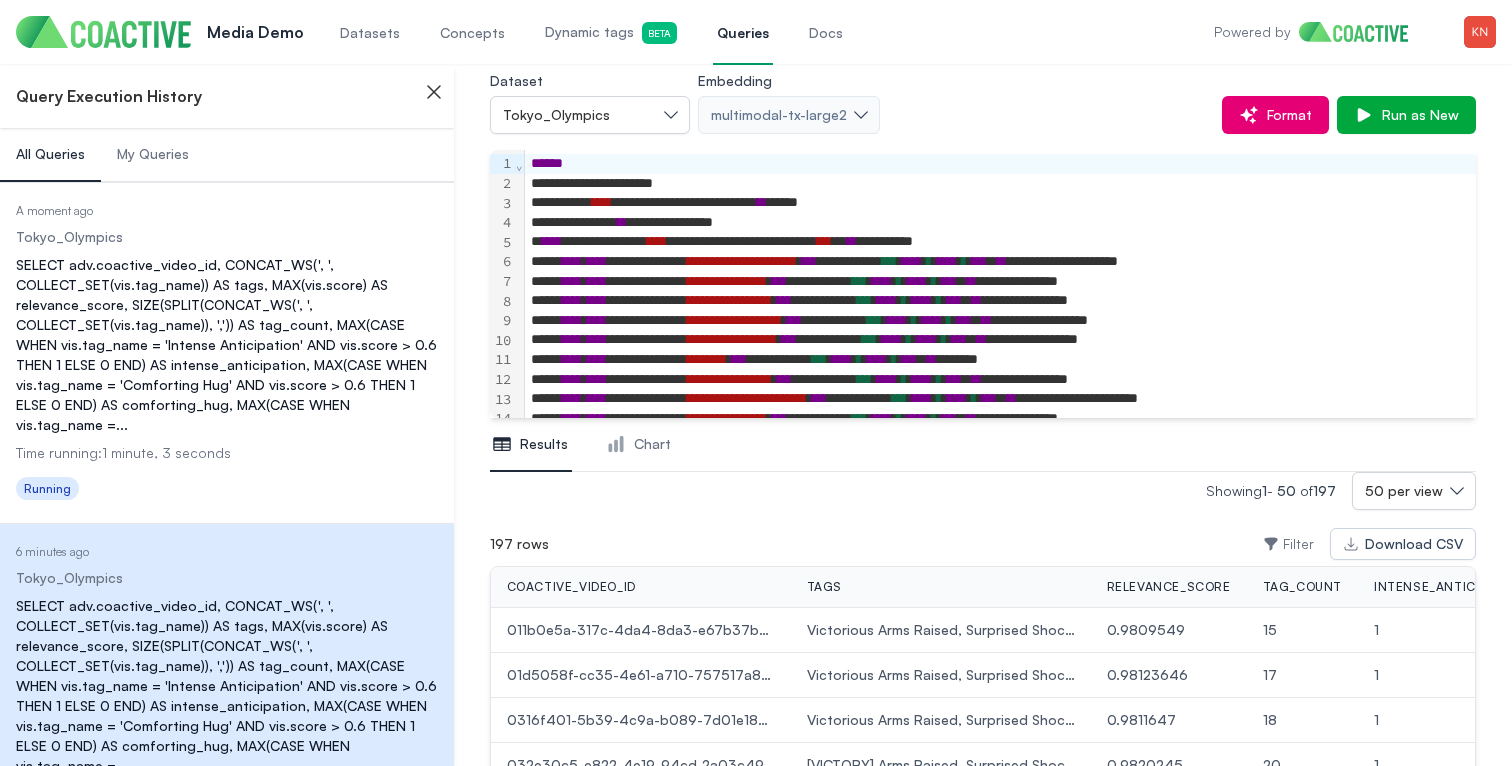 click on "SELECT
adv.coactive_video_id,
CONCAT_WS(', ', COLLECT_SET(vis.tag_name)) AS tags,
MAX(vis.score) AS relevance_score,
SIZE(SPLIT(CONCAT_WS(', ', COLLECT_SET(vis.tag_name)), ',')) AS tag_count,
MAX(CASE WHEN vis.tag_name = 'Intense Anticipation' AND vis.score > 0.6 THEN 1 ELSE 0 END) AS intense_anticipation,
MAX(CASE WHEN vis.tag_name = 'Comforting Hug' AND vis.score > 0.6 THEN 1 ELSE 0 END) AS comforting_hug,
MAX(CASE WHEN vis.tag_name = ..." at bounding box center [227, 345] 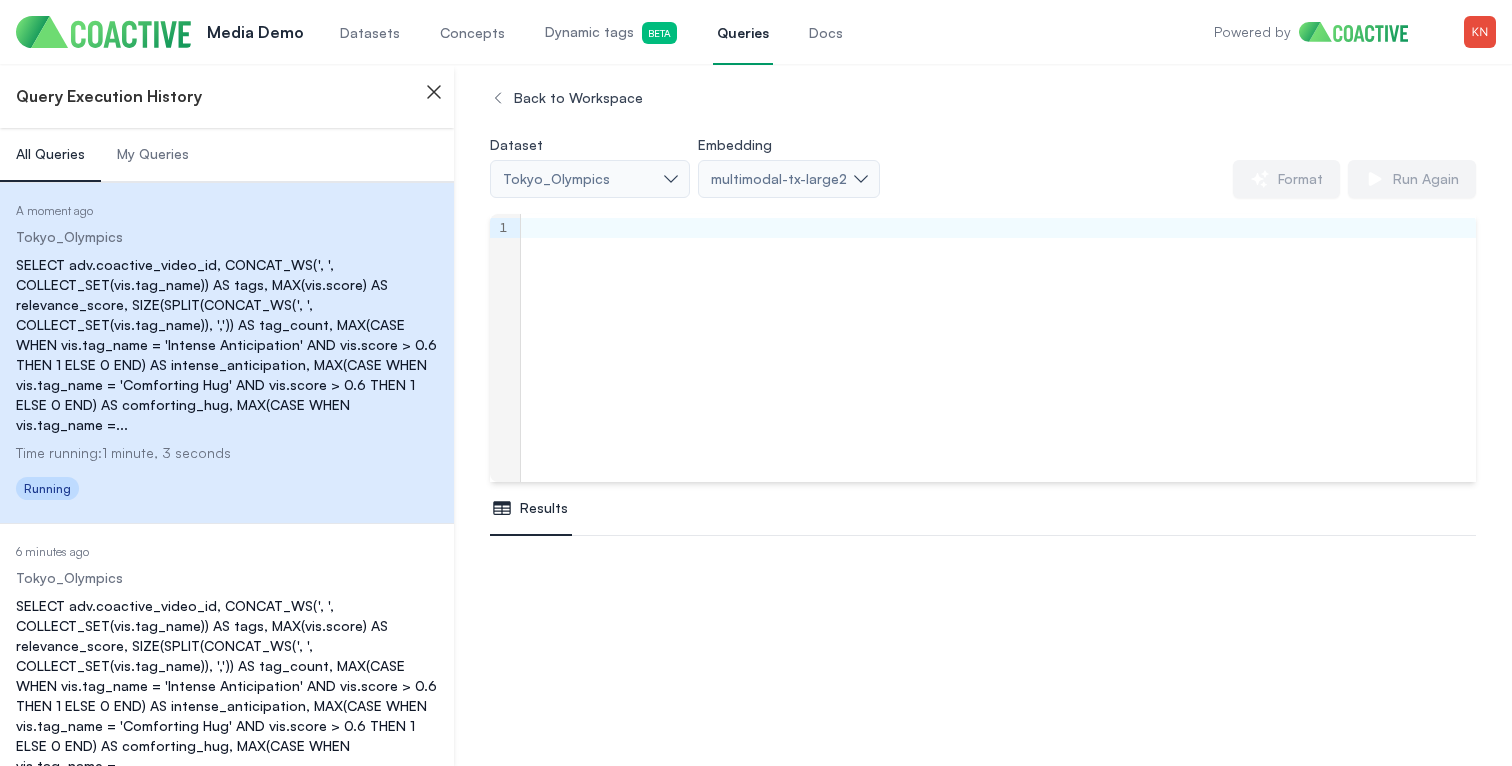 scroll, scrollTop: 0, scrollLeft: 0, axis: both 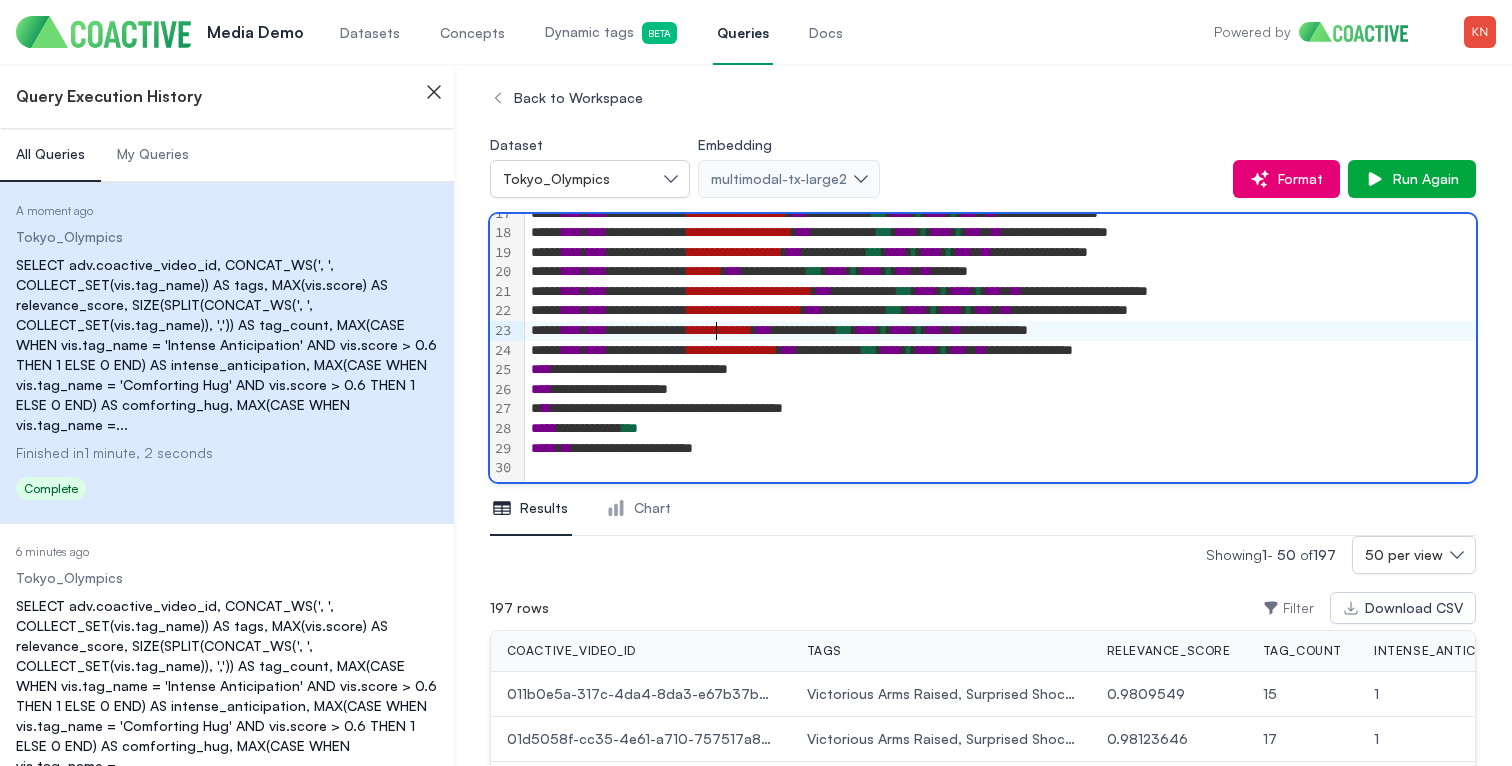 click on "**********" at bounding box center (1045, 331) 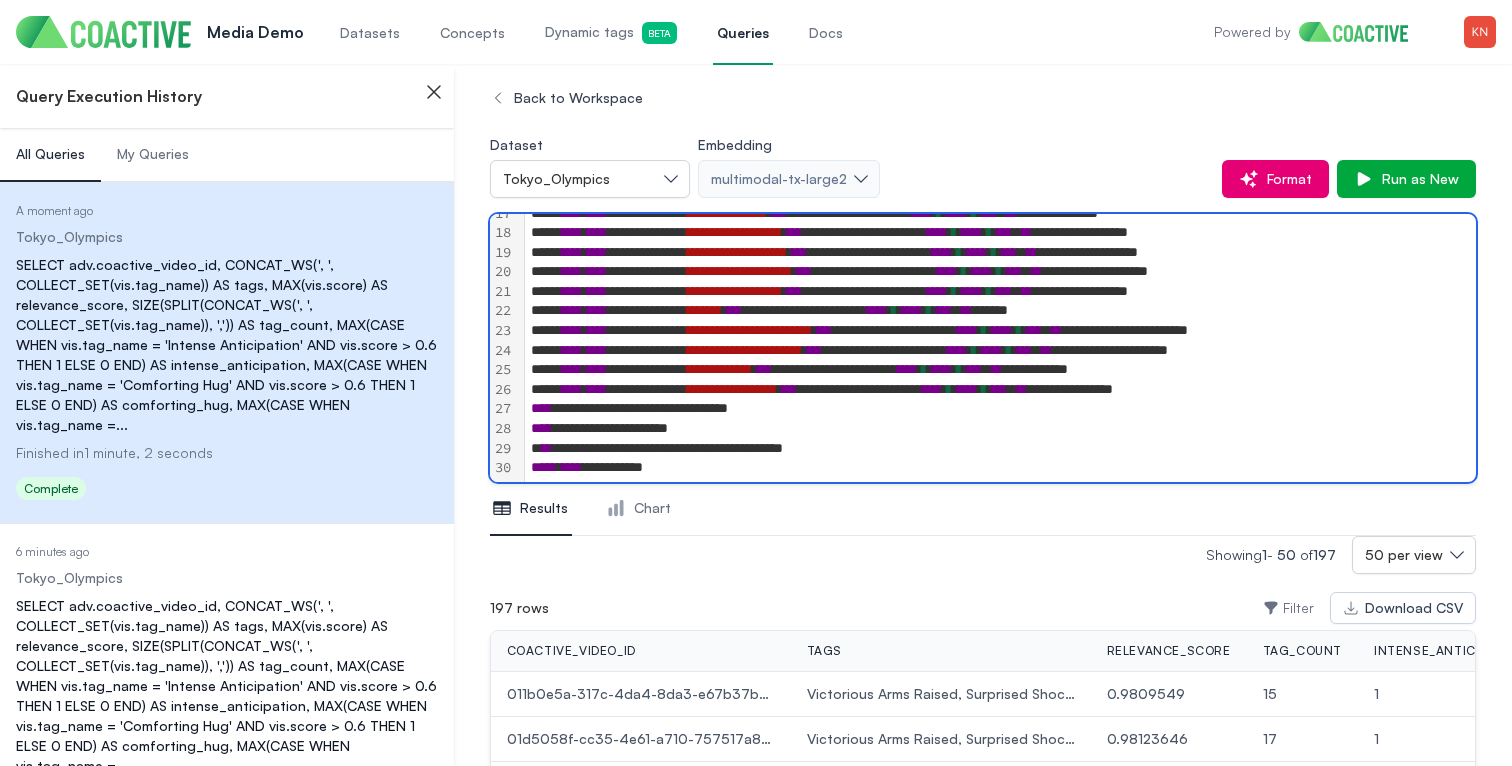 scroll, scrollTop: 386, scrollLeft: 0, axis: vertical 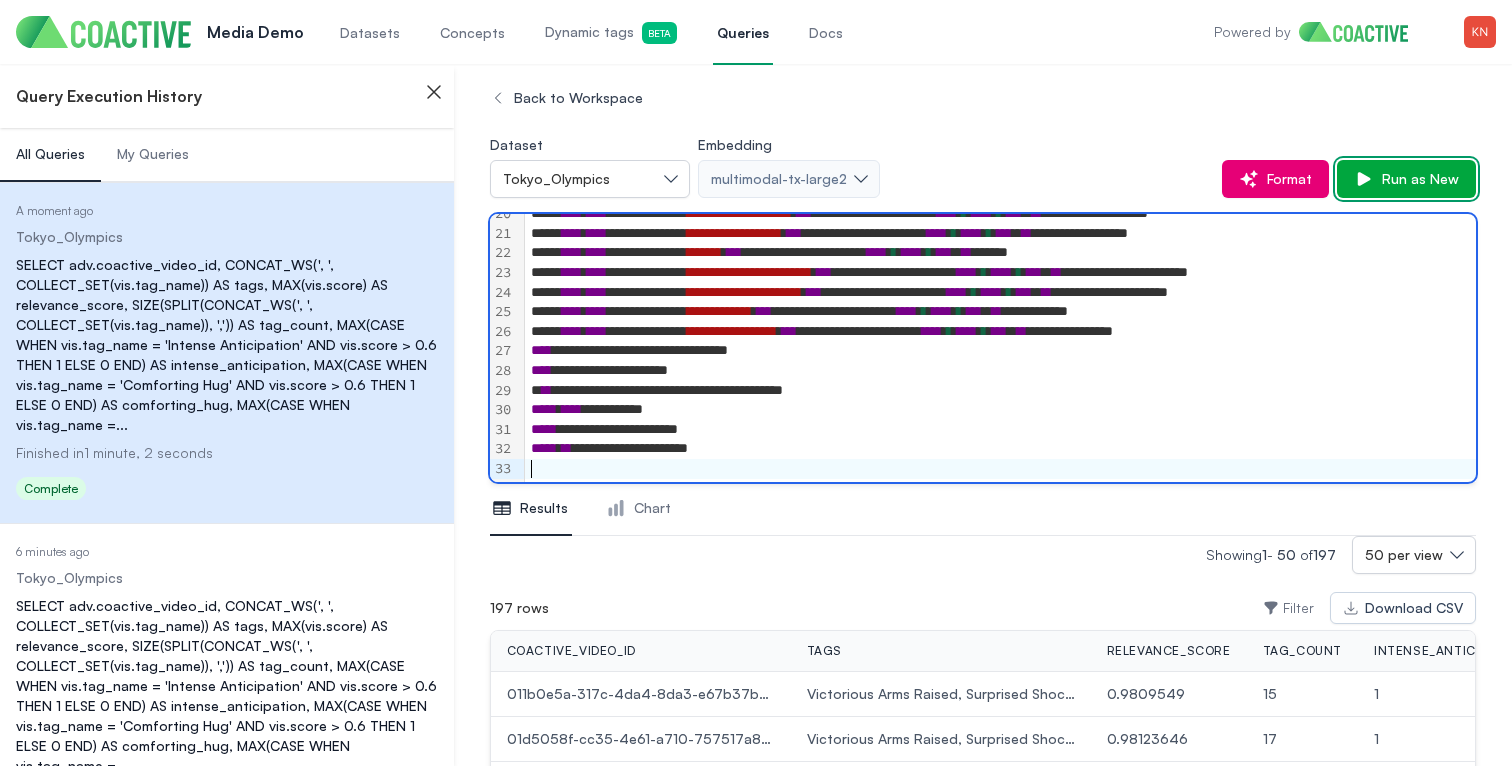 click on "Run as New" at bounding box center (1416, 179) 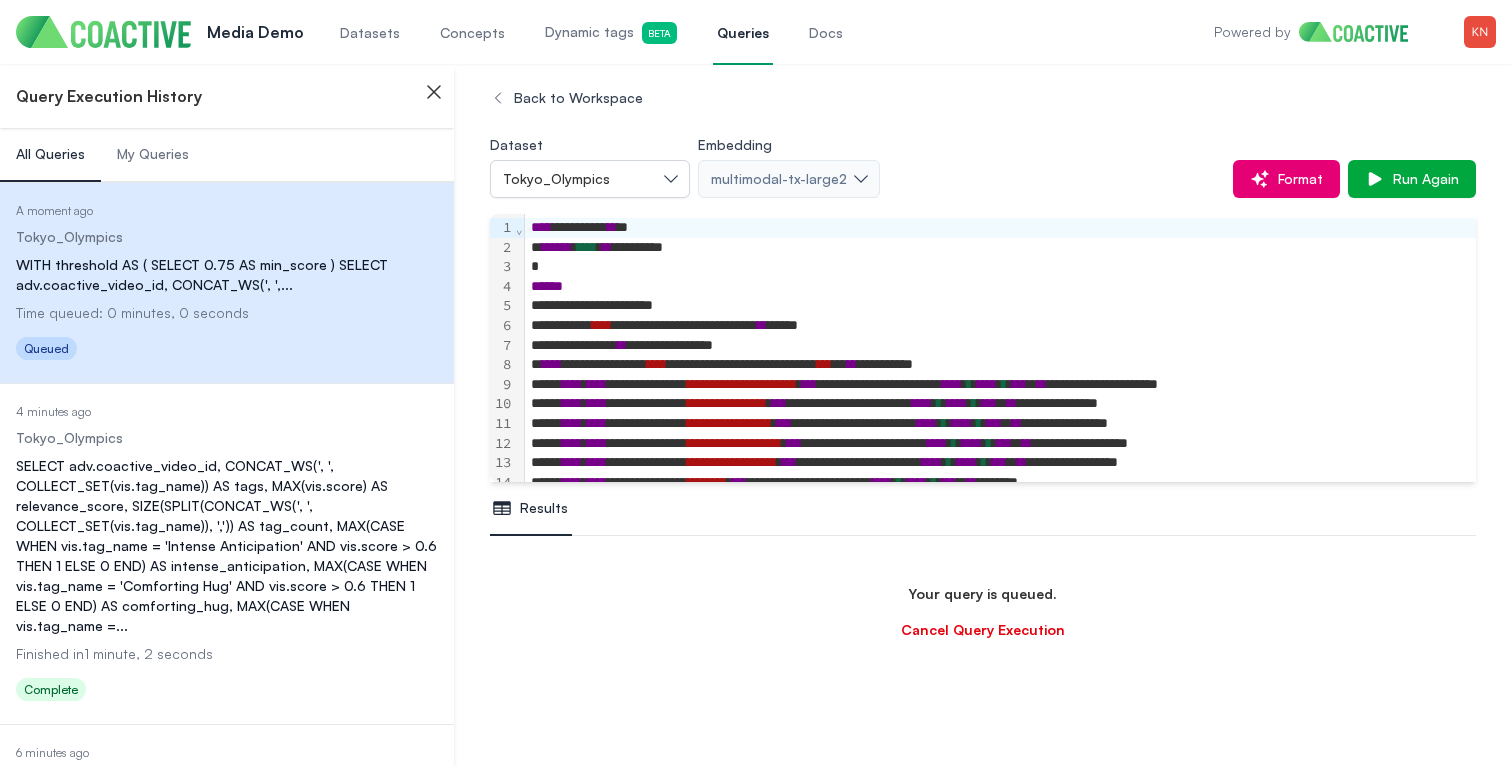 scroll, scrollTop: 236, scrollLeft: 0, axis: vertical 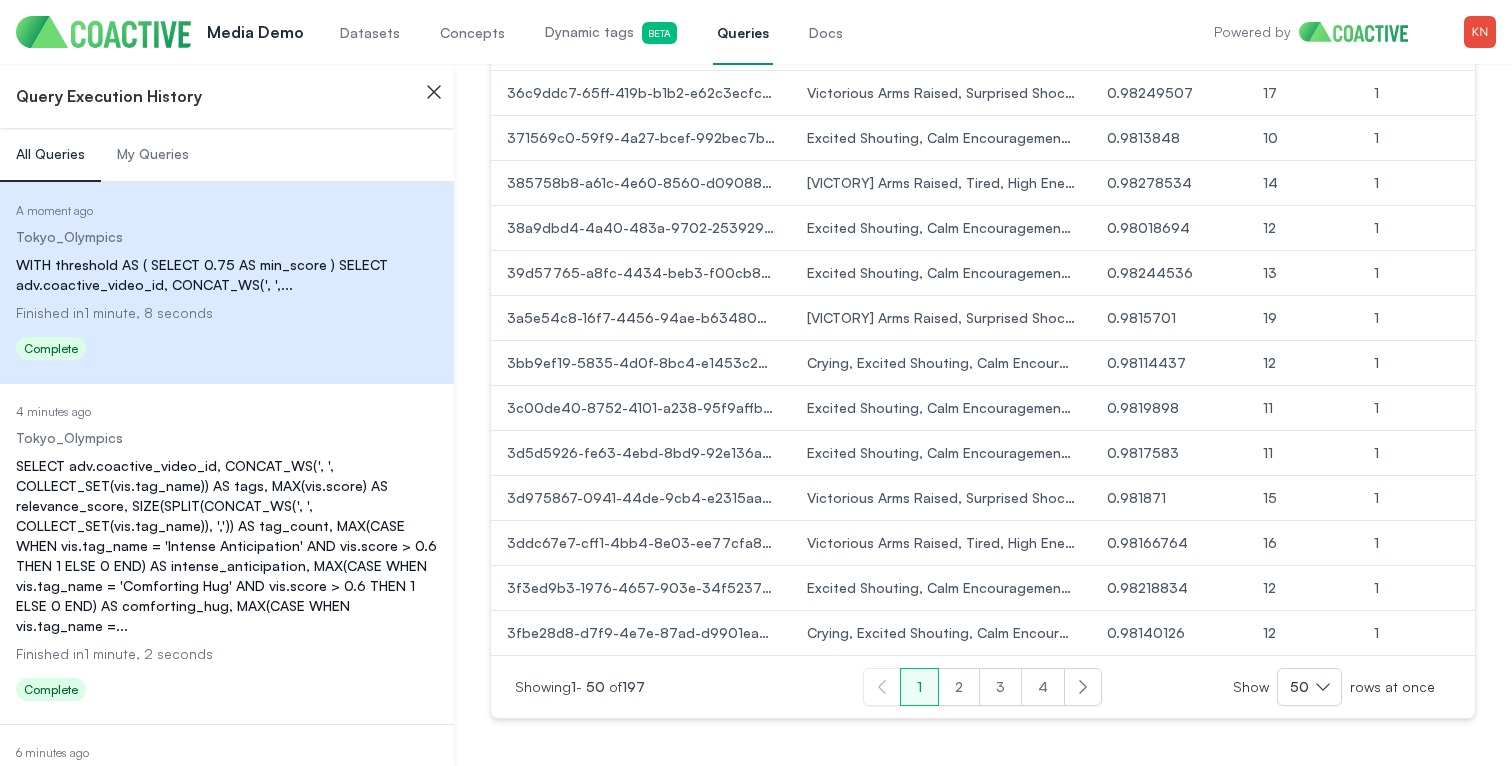 click on "4" at bounding box center (1043, 687) 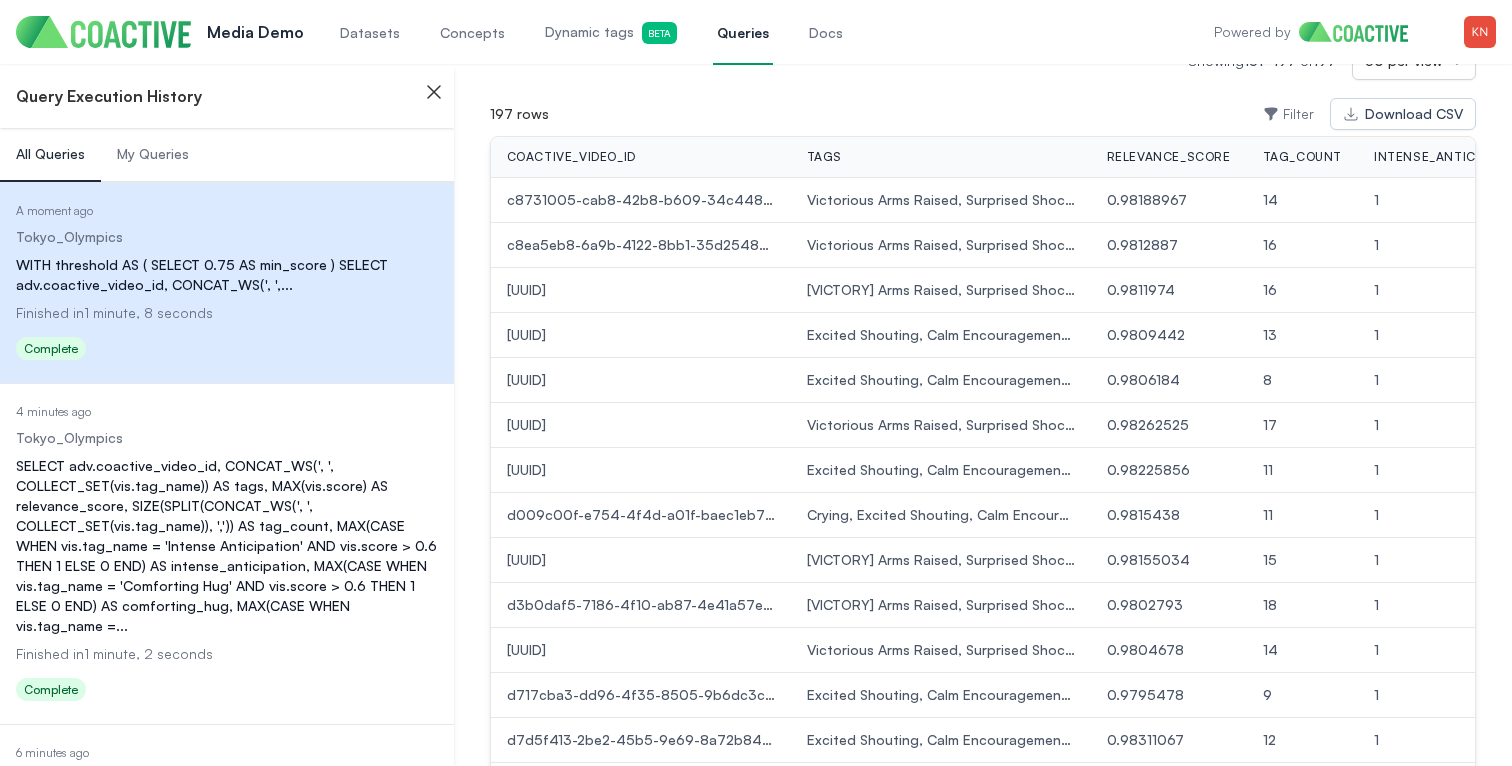scroll, scrollTop: 0, scrollLeft: 0, axis: both 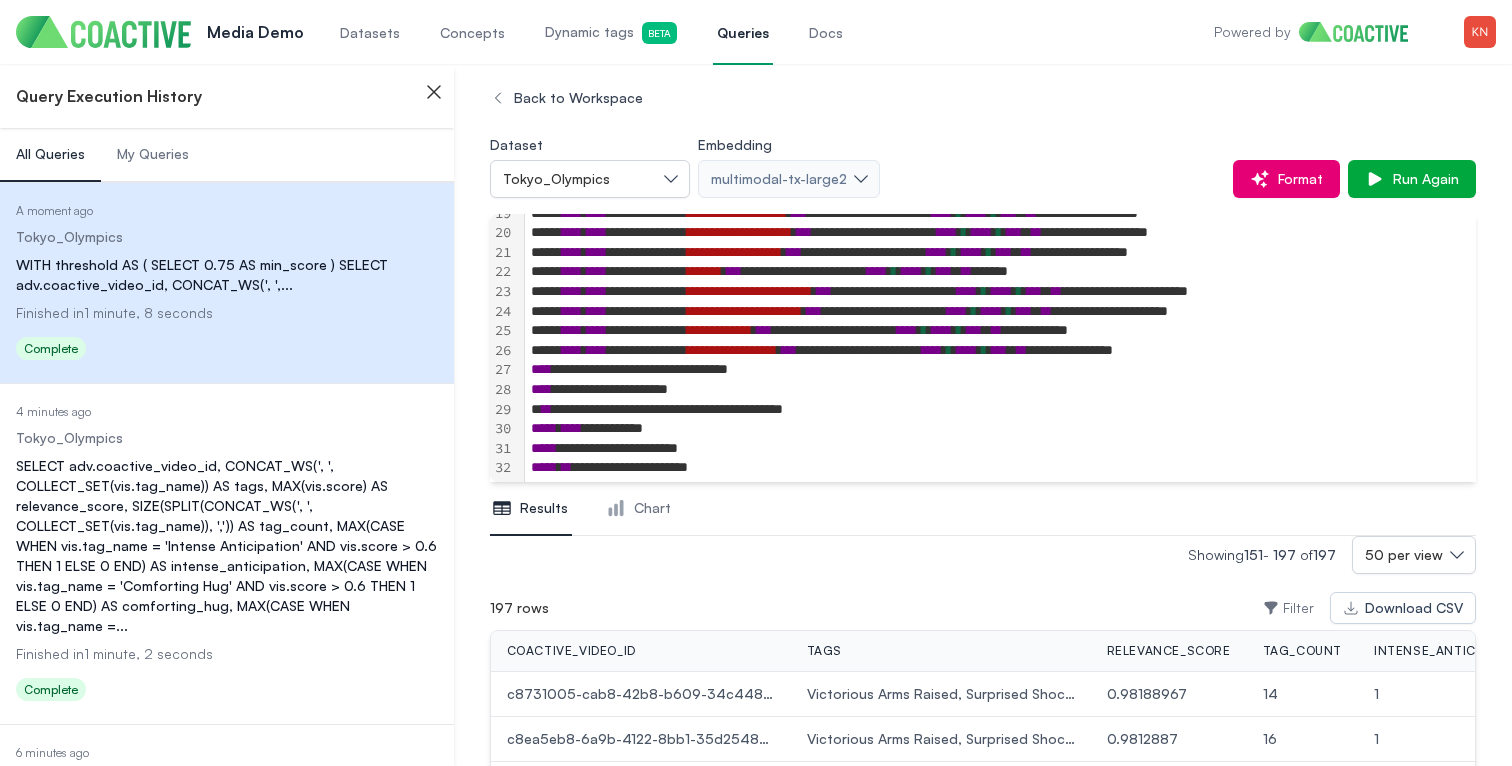 click on "**********" at bounding box center [1079, 272] 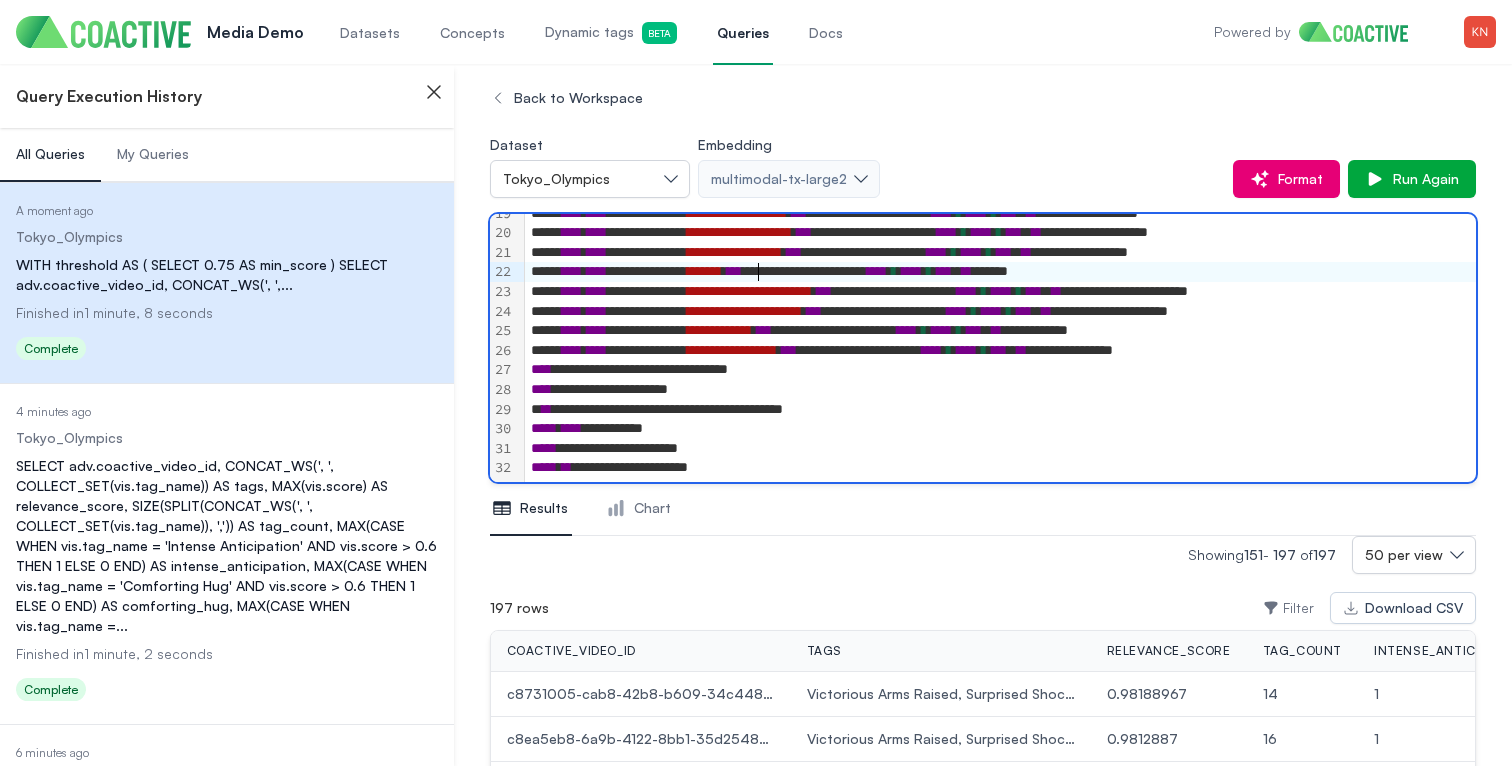 scroll, scrollTop: 0, scrollLeft: 0, axis: both 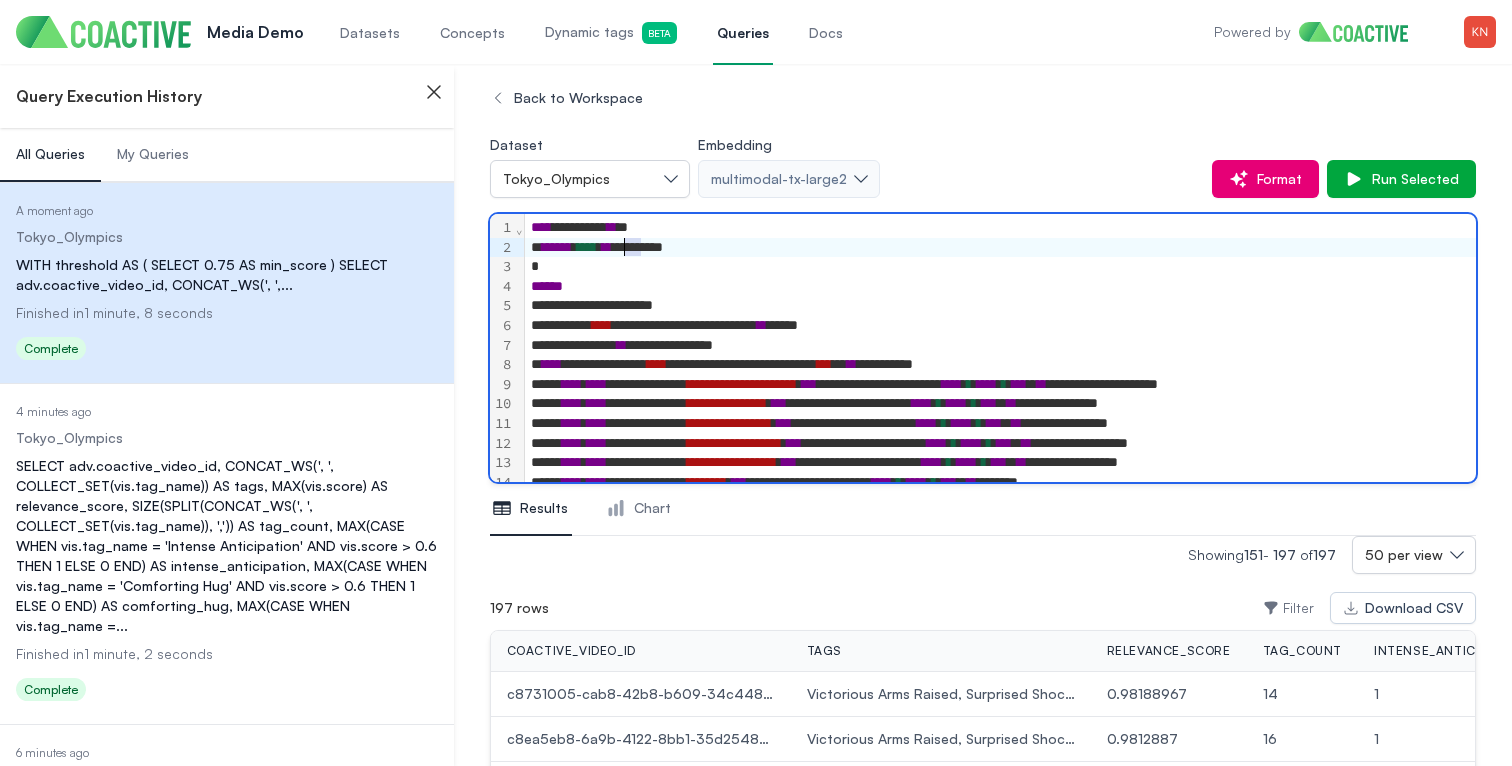 drag, startPoint x: 640, startPoint y: 248, endPoint x: 627, endPoint y: 248, distance: 13 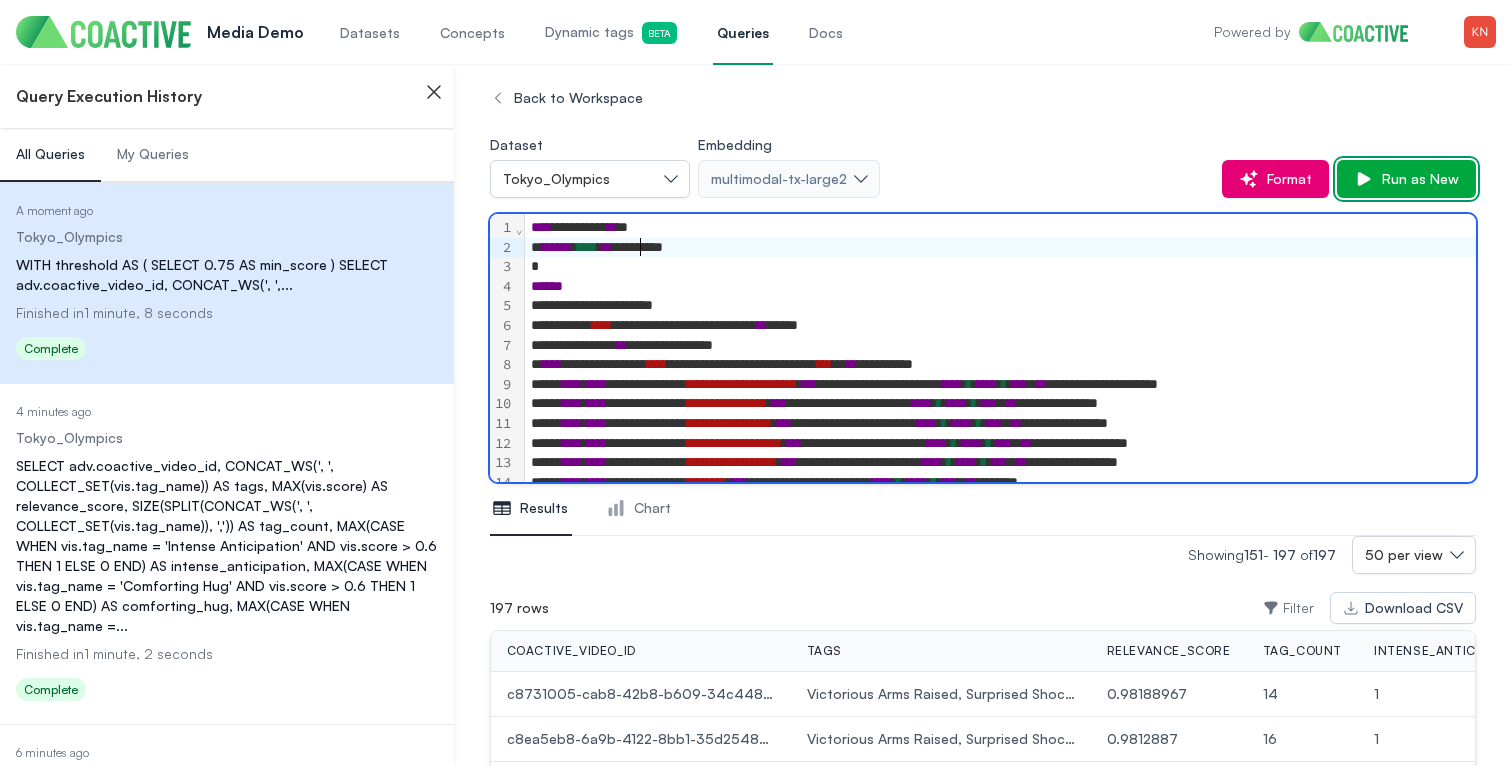click on "Run as New" at bounding box center (1416, 179) 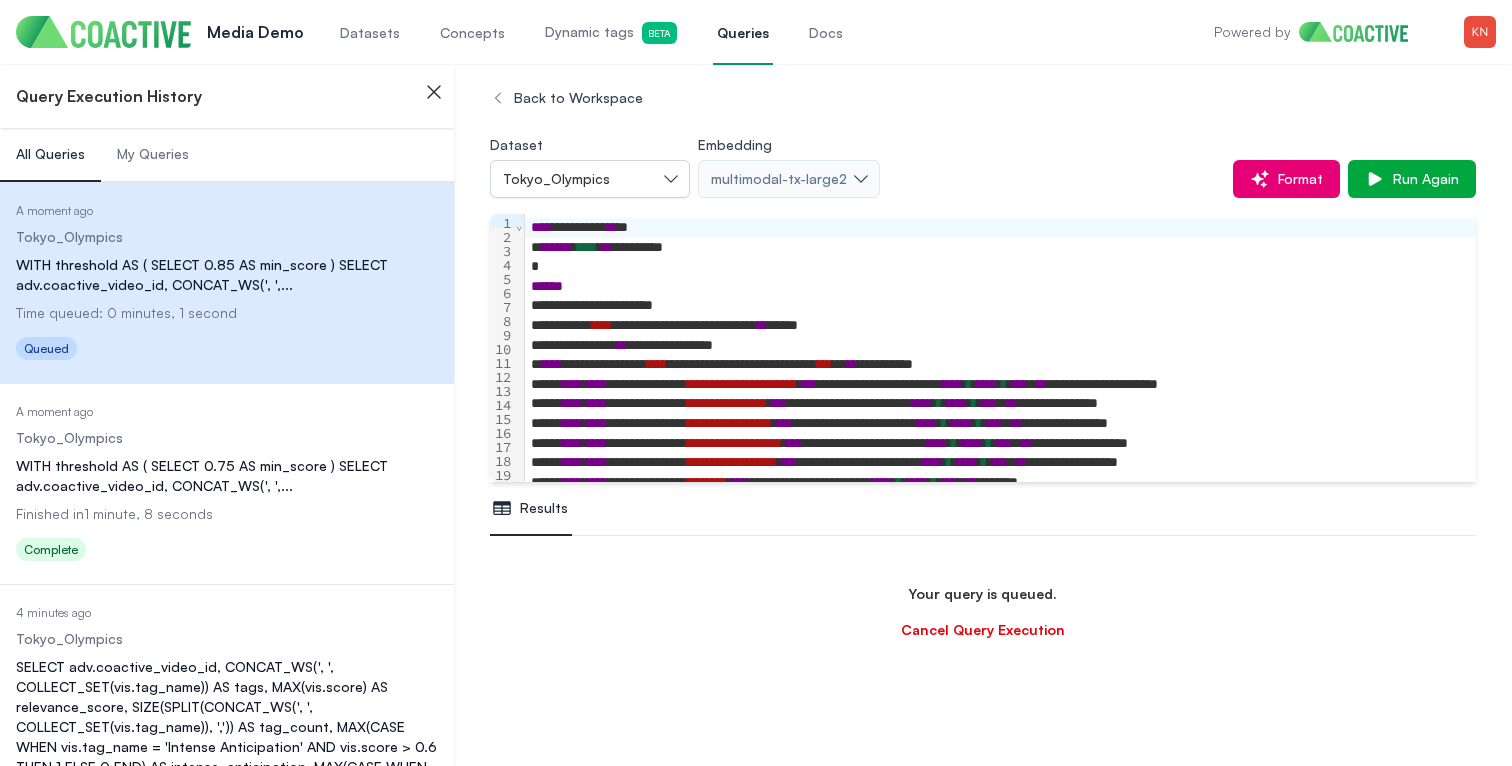 scroll, scrollTop: 354, scrollLeft: 0, axis: vertical 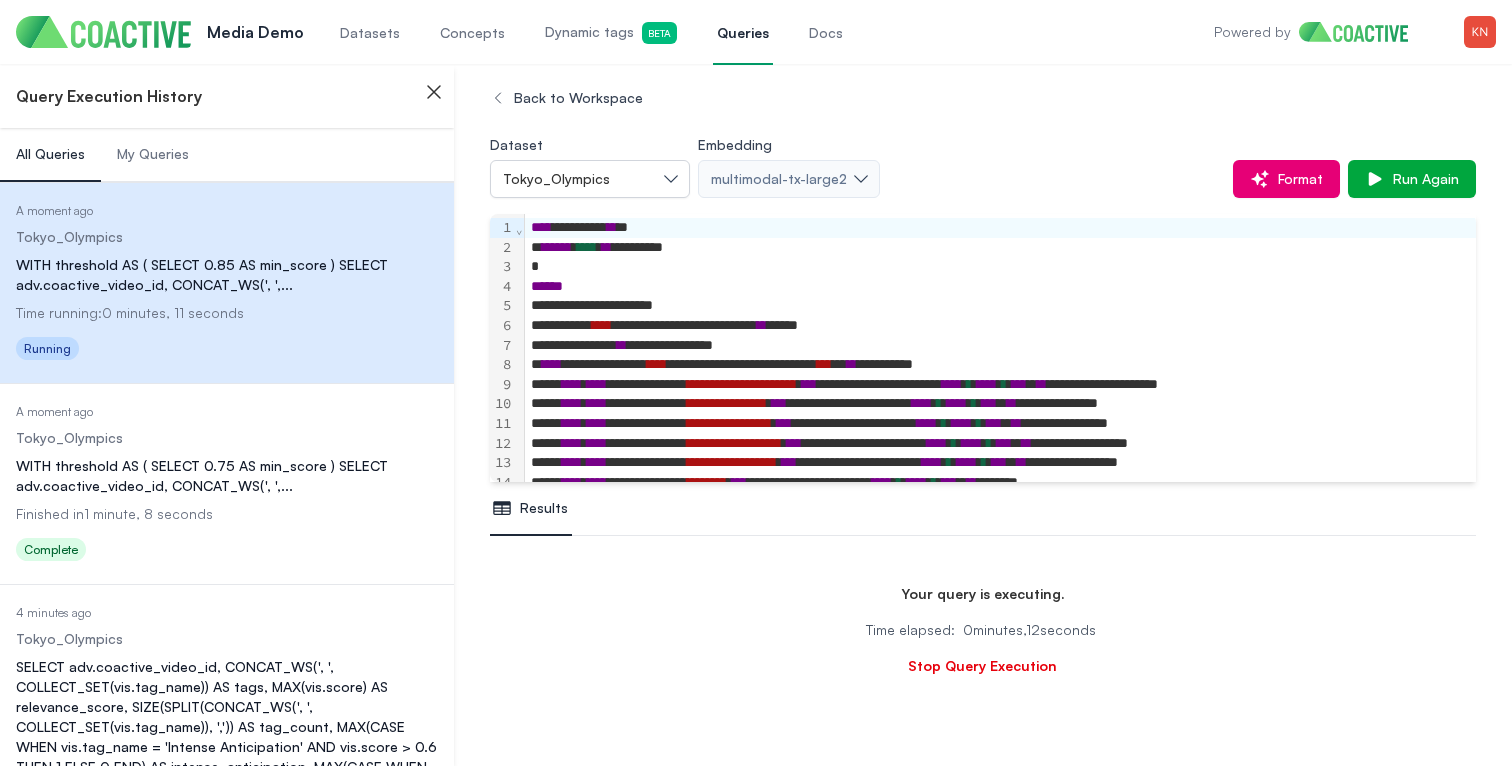 click on "**********" at bounding box center [1079, 326] 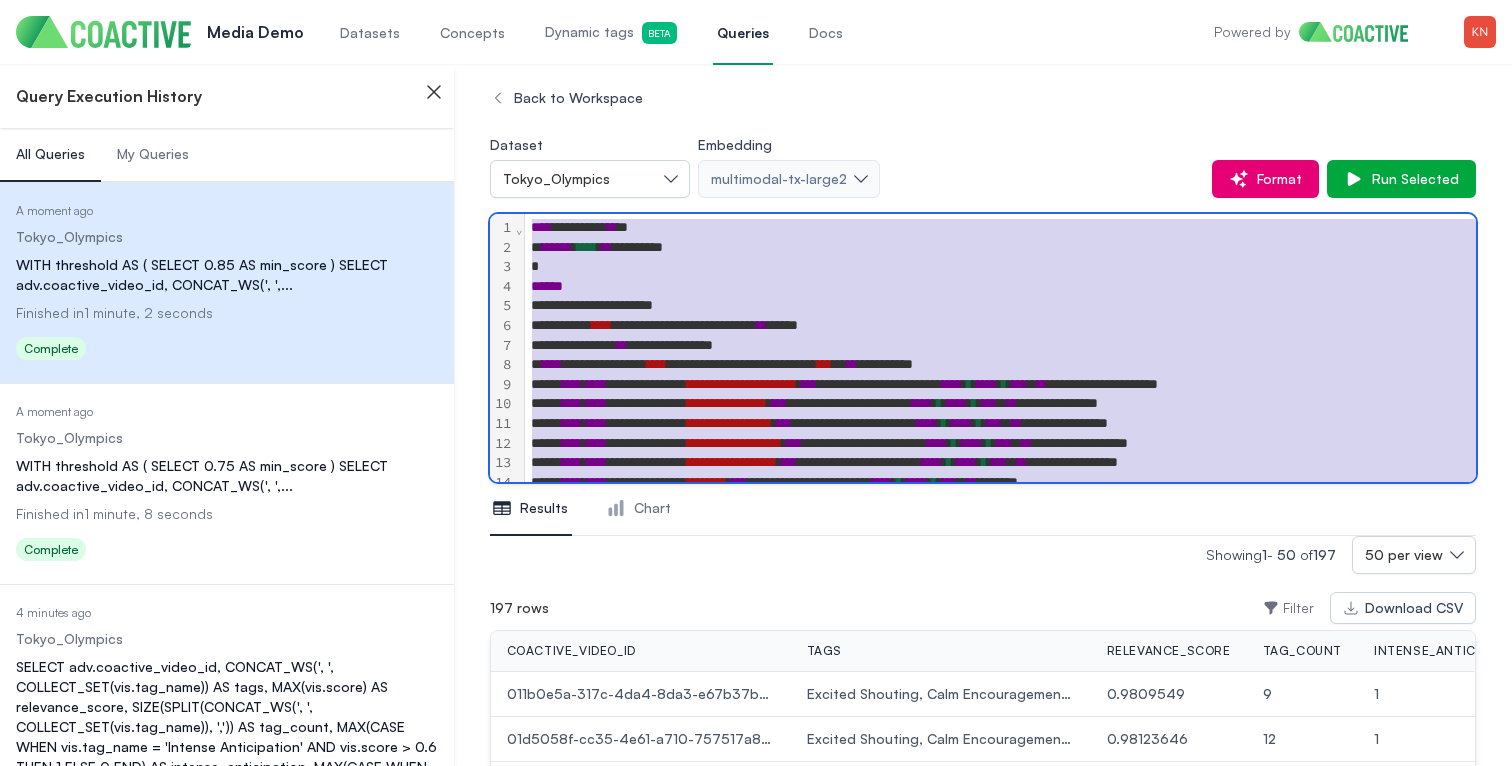 click on "**********" at bounding box center [1079, 365] 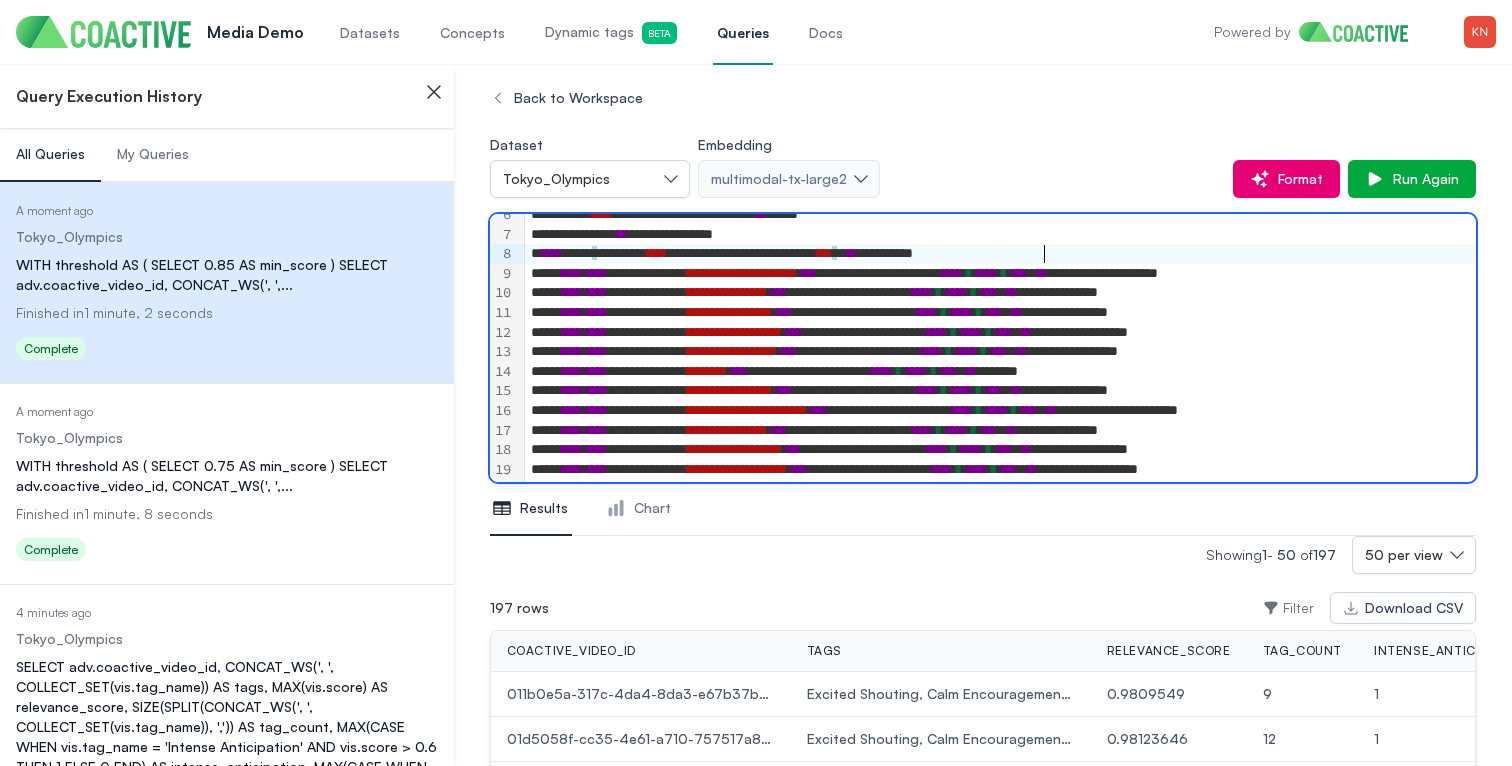 scroll, scrollTop: 0, scrollLeft: 0, axis: both 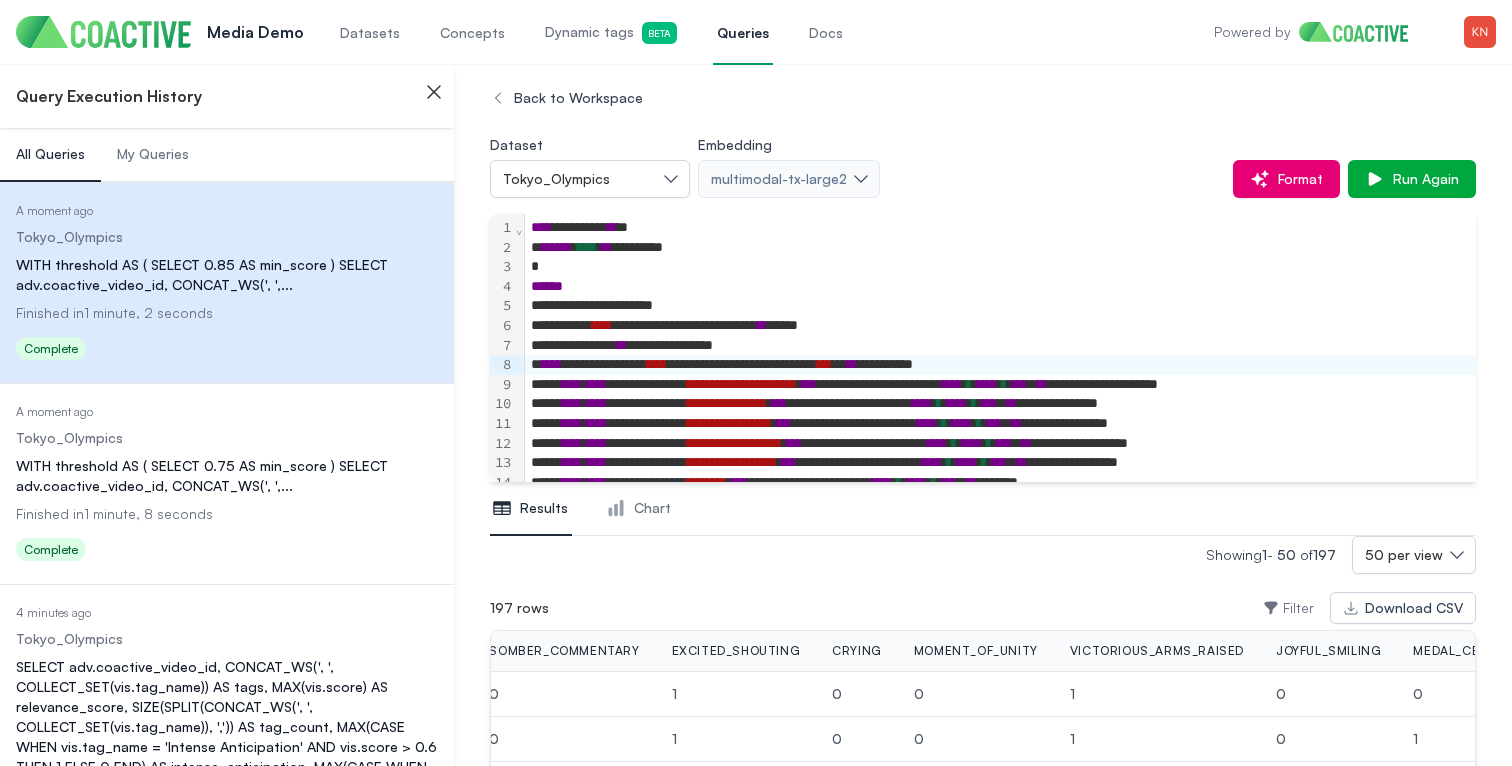 click on "Back to Workspace" at bounding box center [983, 98] 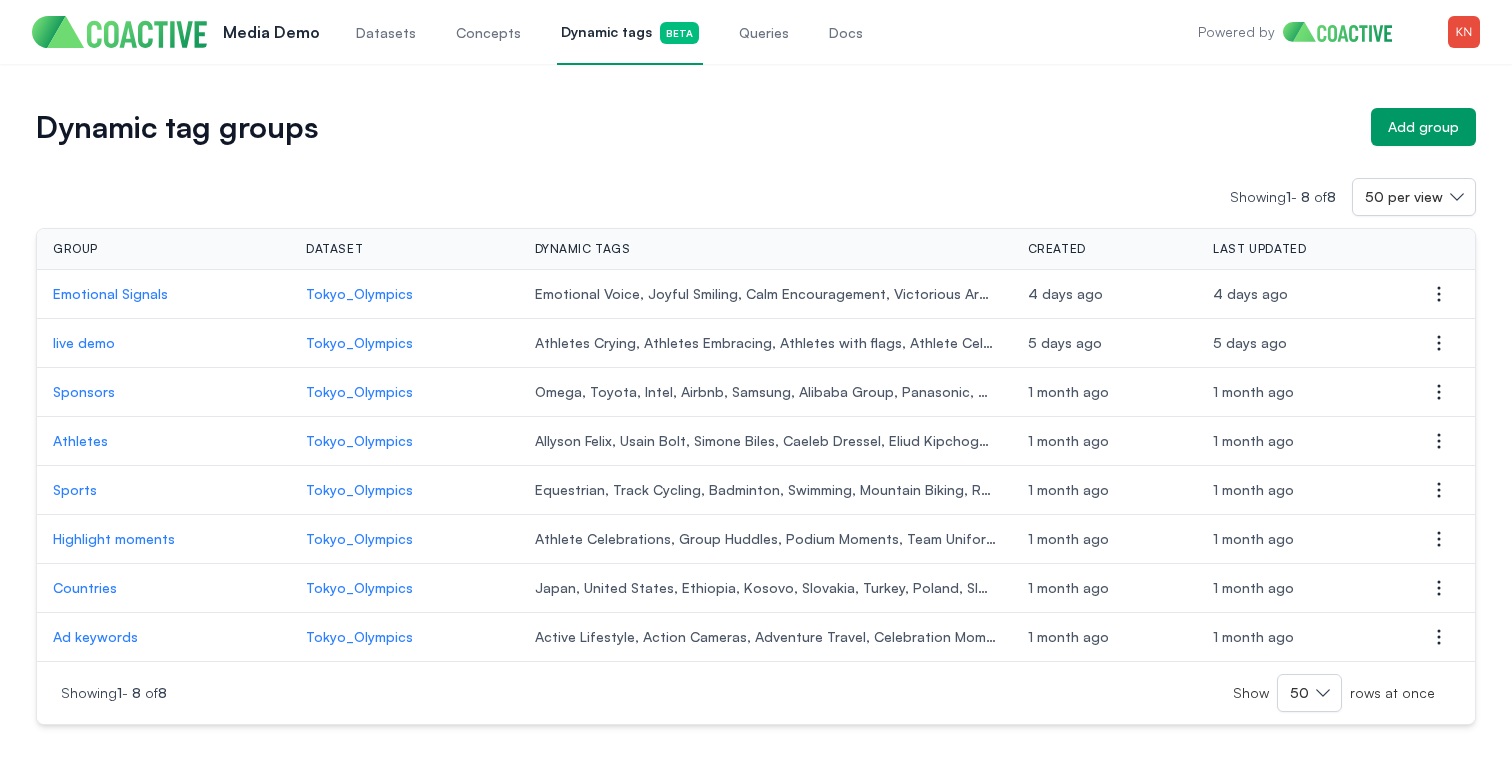 click on "Emotional Signals" at bounding box center [163, 294] 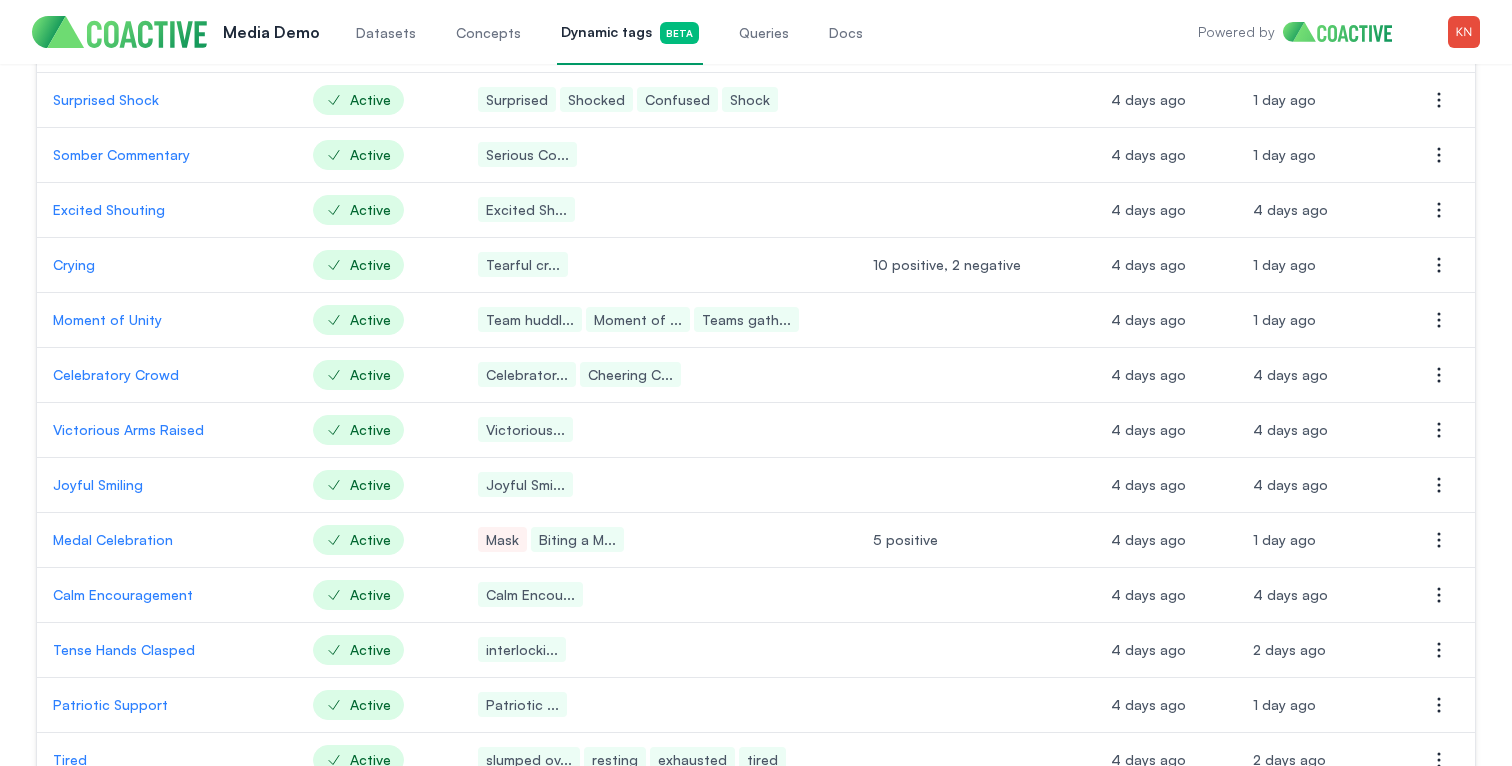 scroll, scrollTop: 570, scrollLeft: 0, axis: vertical 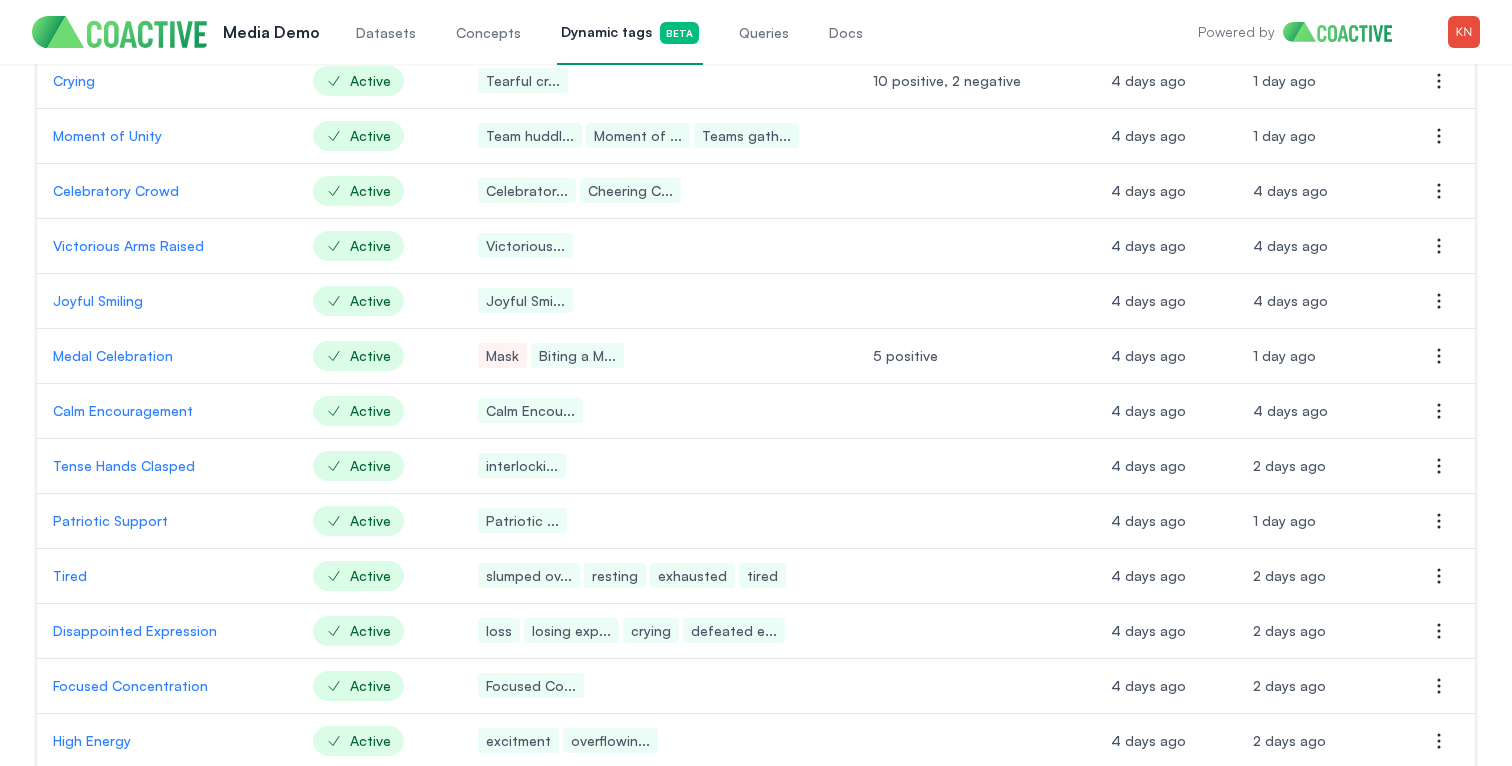 click on "Victorious Arms Raised" at bounding box center [167, 246] 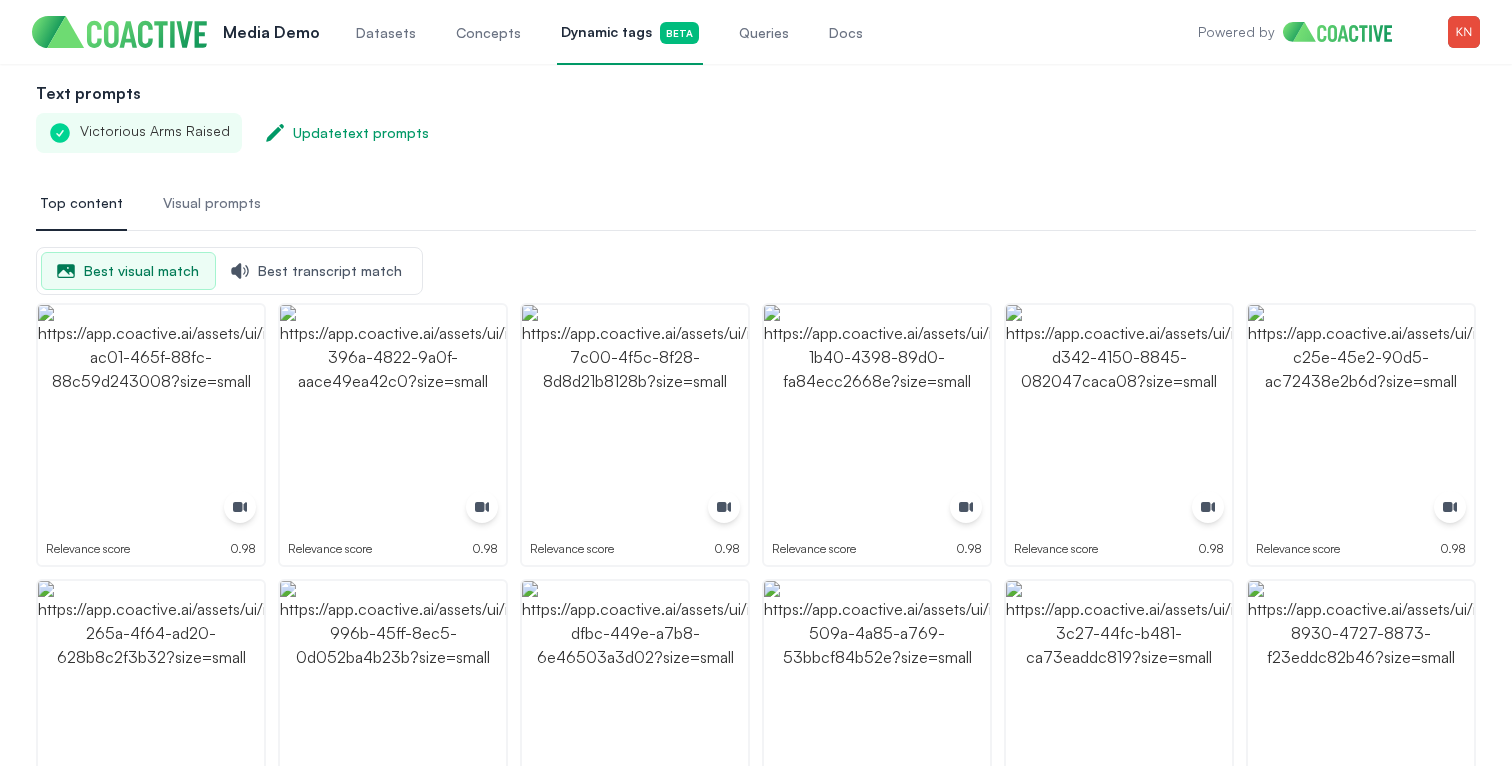 scroll, scrollTop: 0, scrollLeft: 0, axis: both 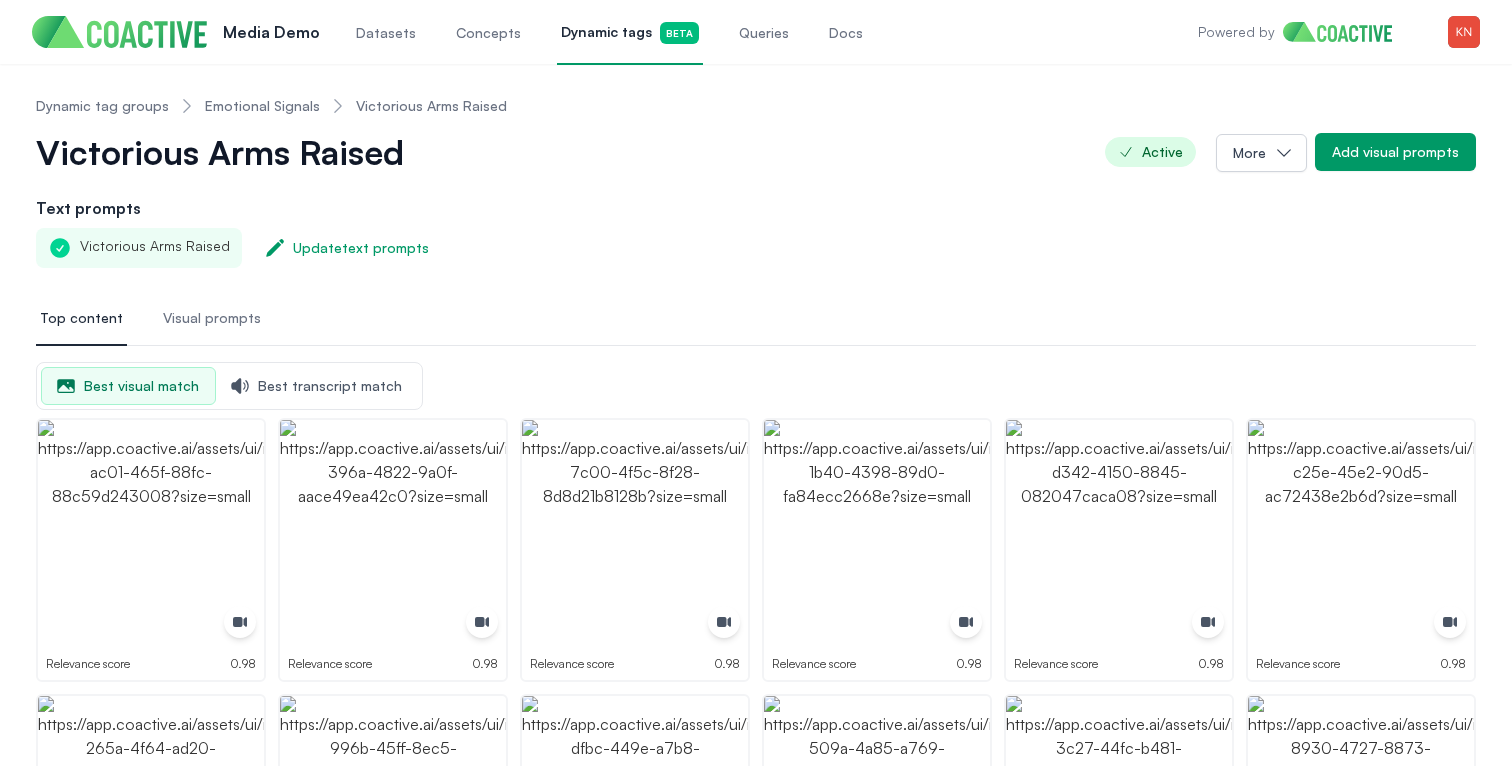 click on "Queries" at bounding box center (764, 32) 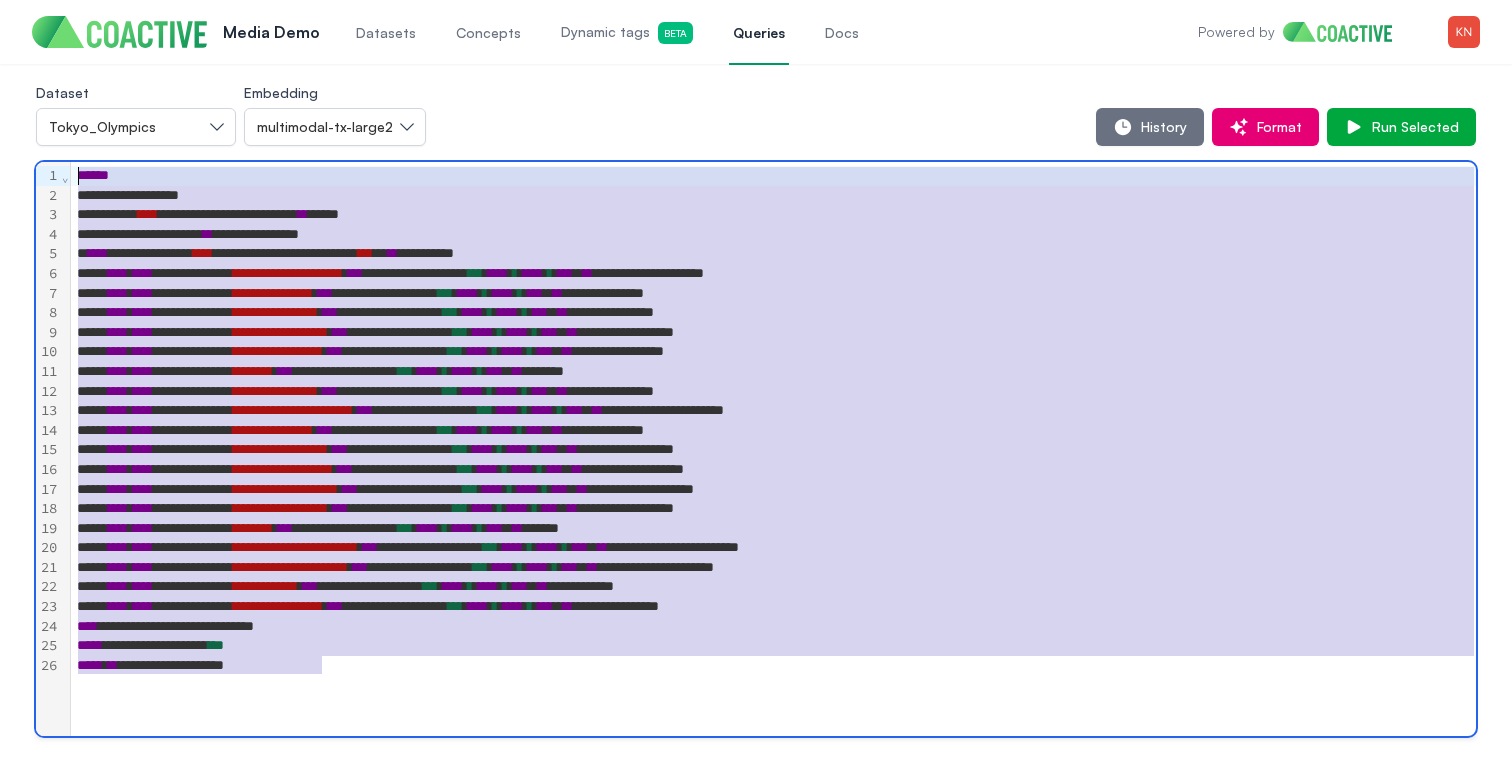 drag, startPoint x: 334, startPoint y: 661, endPoint x: 61, endPoint y: 178, distance: 554.8135 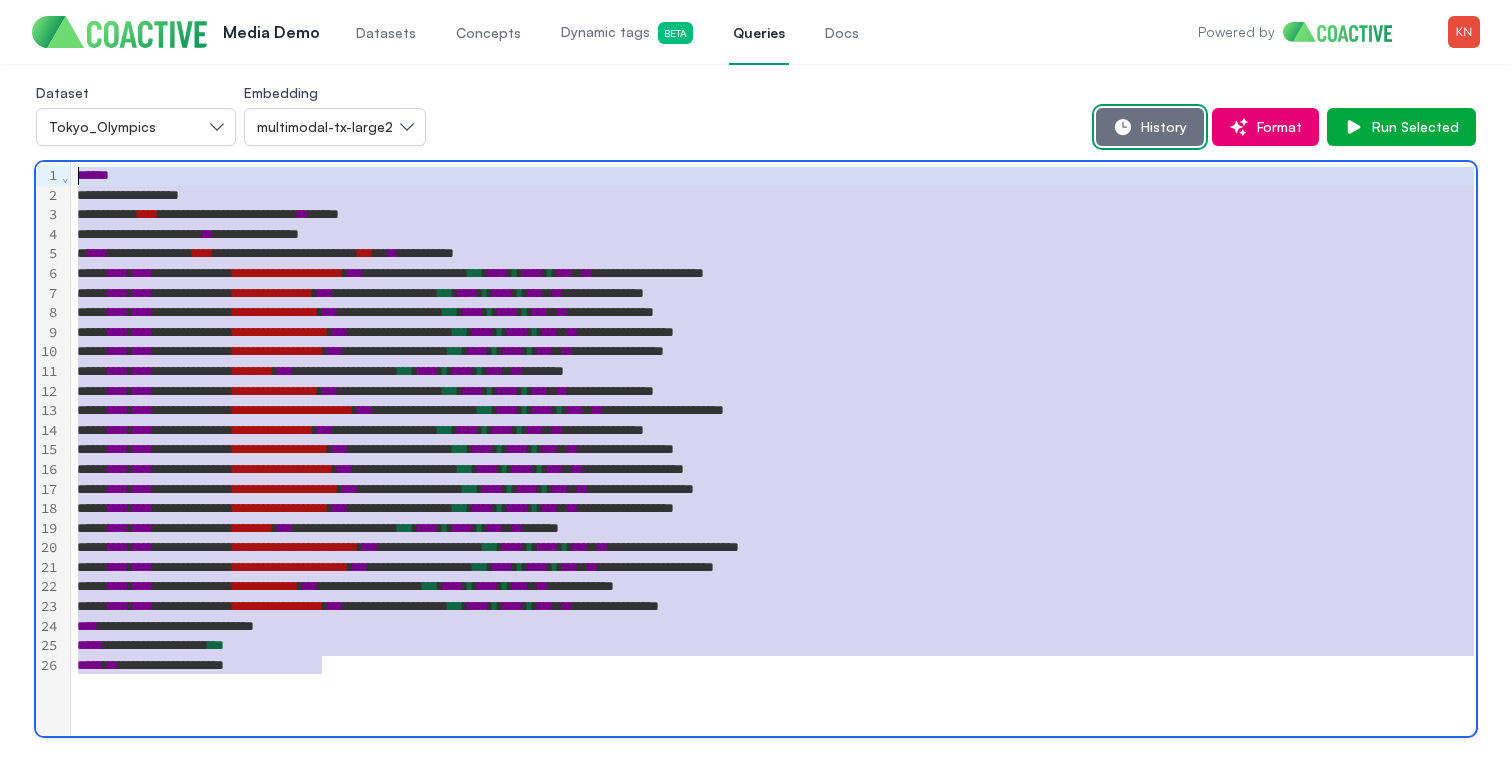 click on "History" at bounding box center [1160, 127] 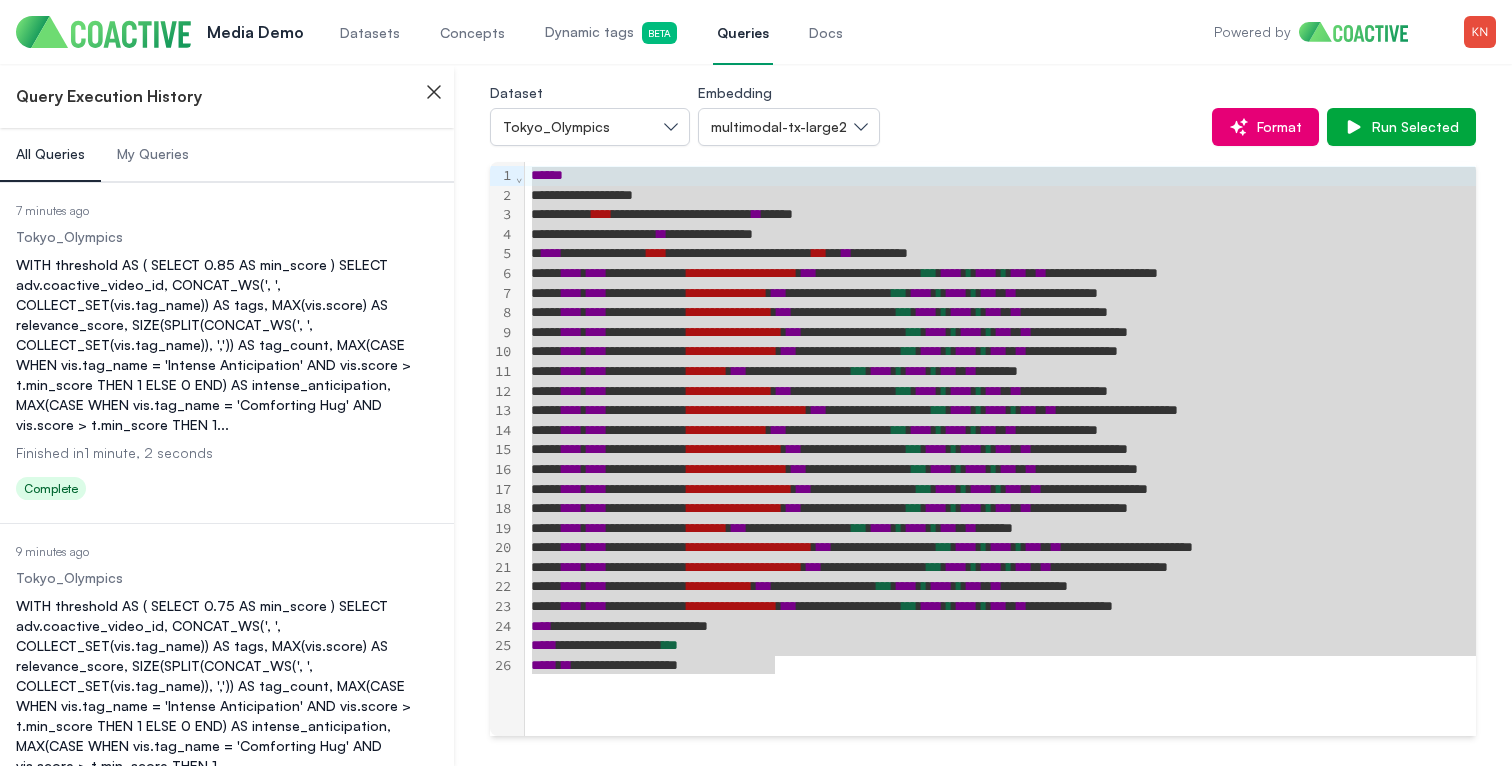 click on "WITH threshold AS (
SELECT 0.85 AS min_score
)
SELECT
adv.coactive_video_id,
CONCAT_WS(', ', COLLECT_SET(vis.tag_name)) AS tags,
MAX(vis.score) AS relevance_score,
SIZE(SPLIT(CONCAT_WS(', ', COLLECT_SET(vis.tag_name)), ',')) AS tag_count,
MAX(CASE WHEN vis.tag_name = 'Intense Anticipation' AND vis.score > t.min_score THEN 1 ELSE 0 END) AS intense_anticipation,
MAX(CASE WHEN vis.tag_name = 'Comforting Hug' AND vis.score > t.min_score THEN 1 ..." at bounding box center (227, 345) 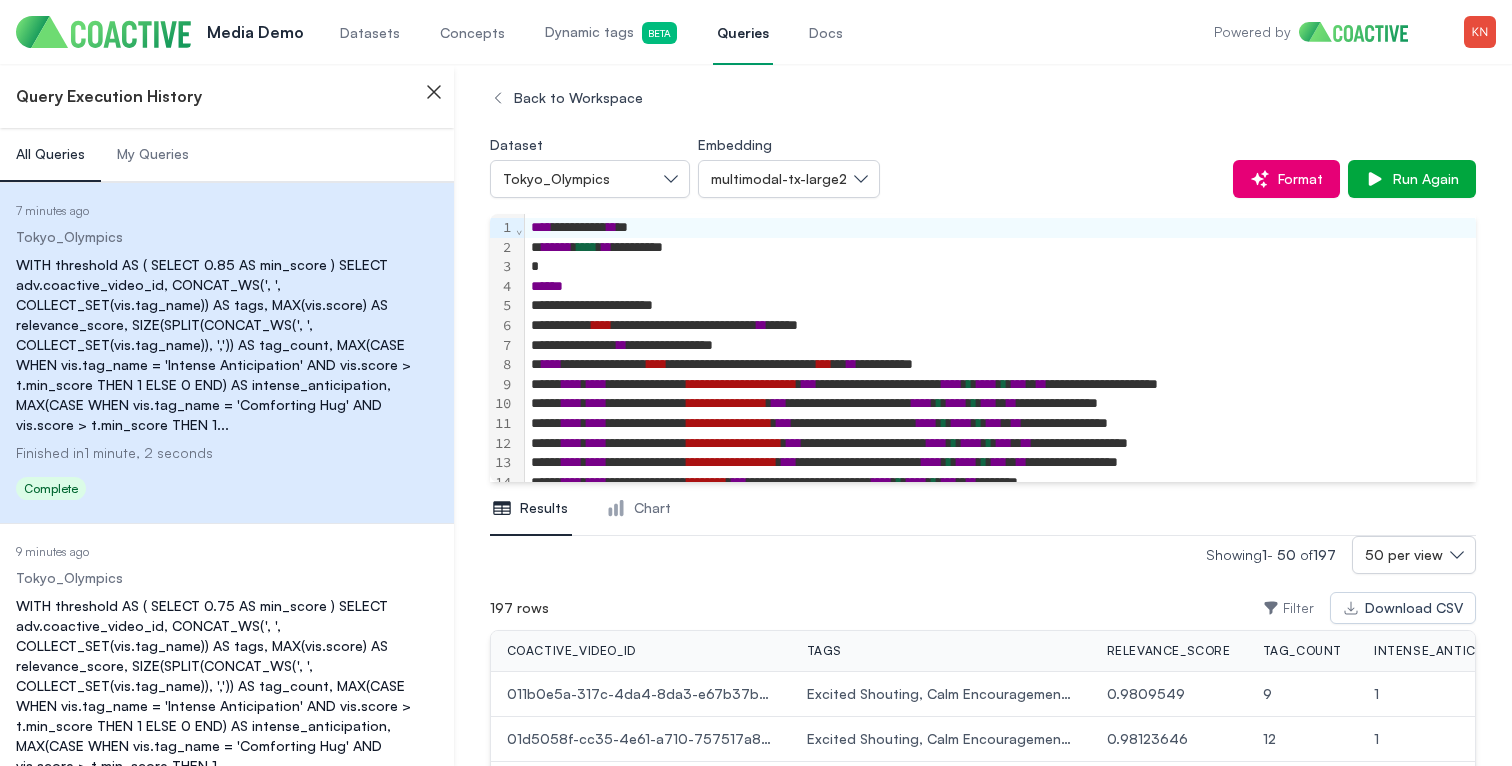 click on "**********" at bounding box center (1079, 326) 